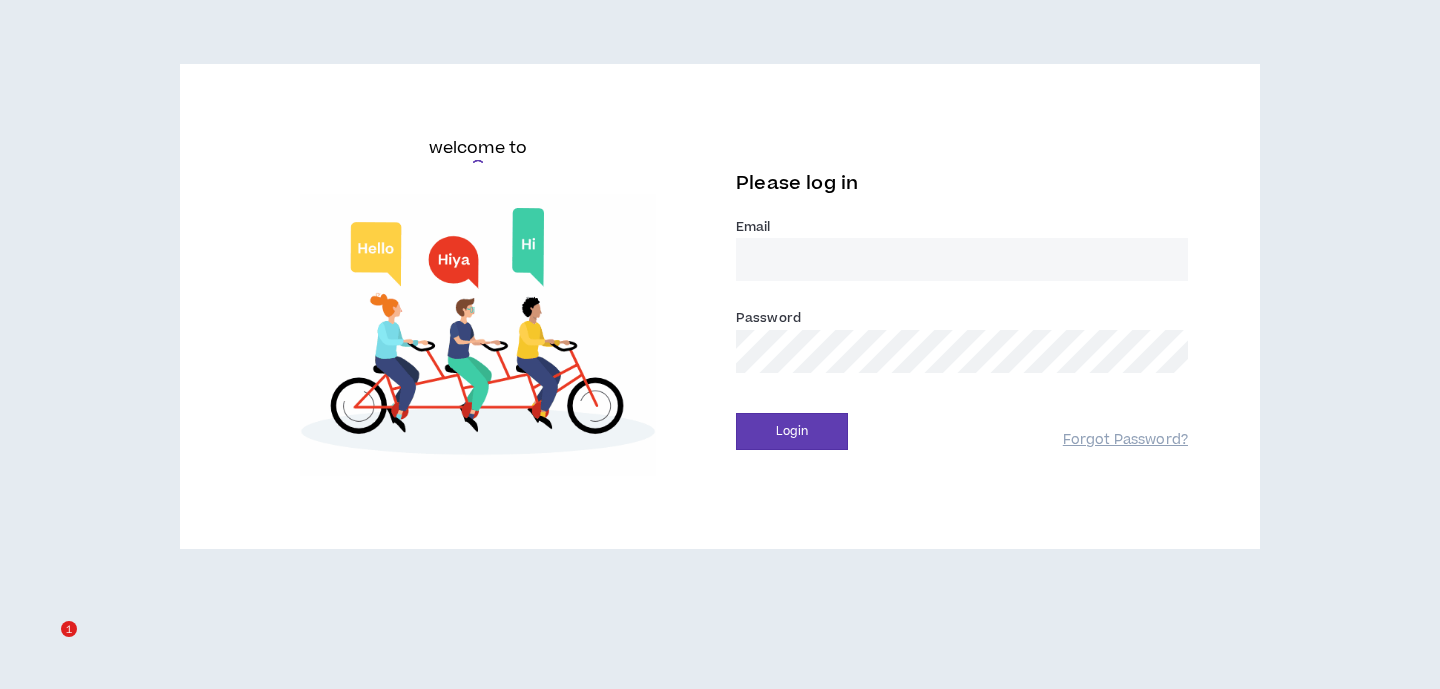 scroll, scrollTop: 0, scrollLeft: 0, axis: both 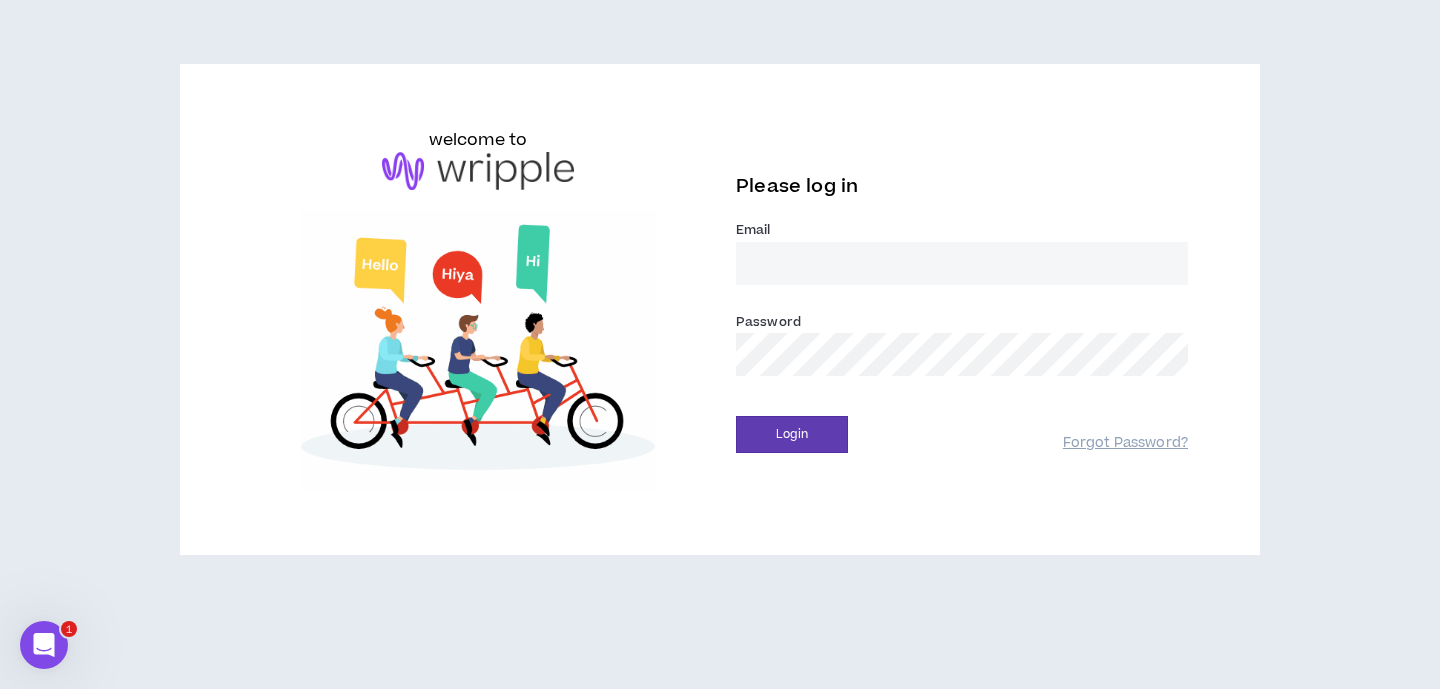 click on "Email  *" at bounding box center [962, 263] 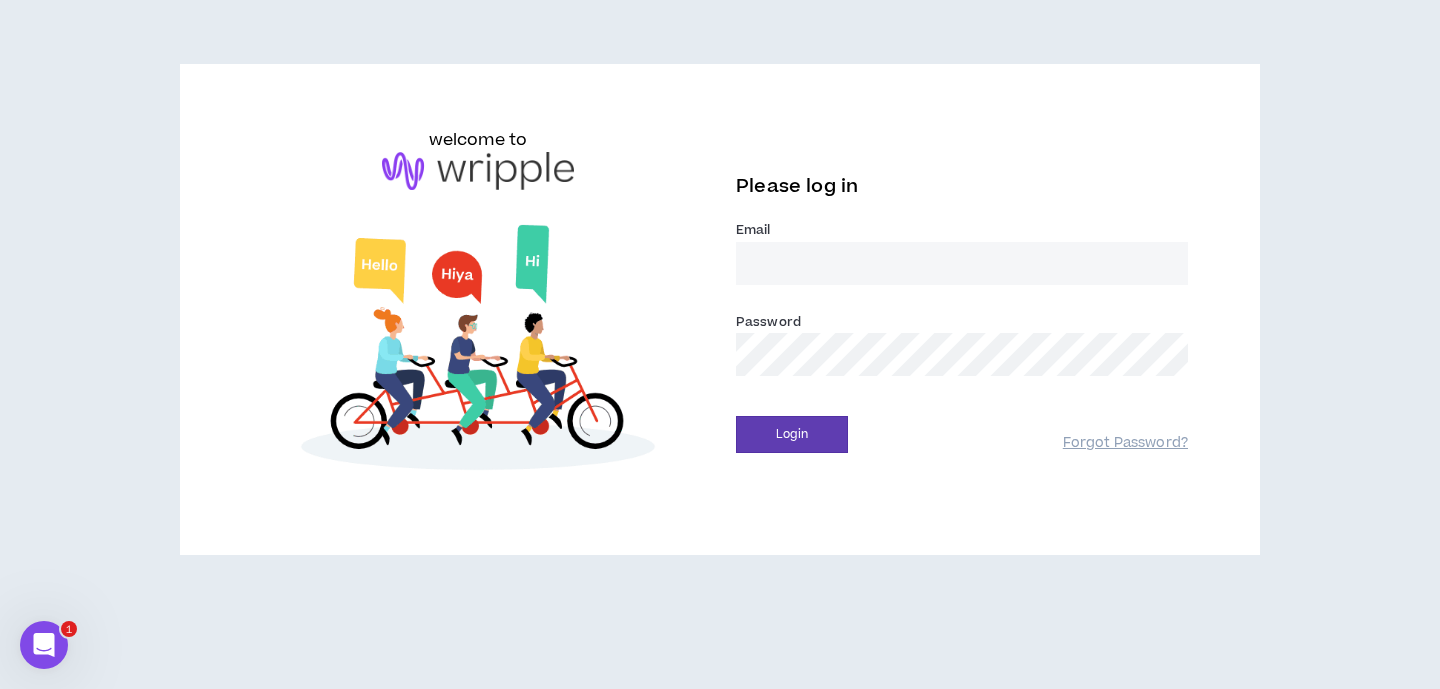 click at bounding box center (478, 351) 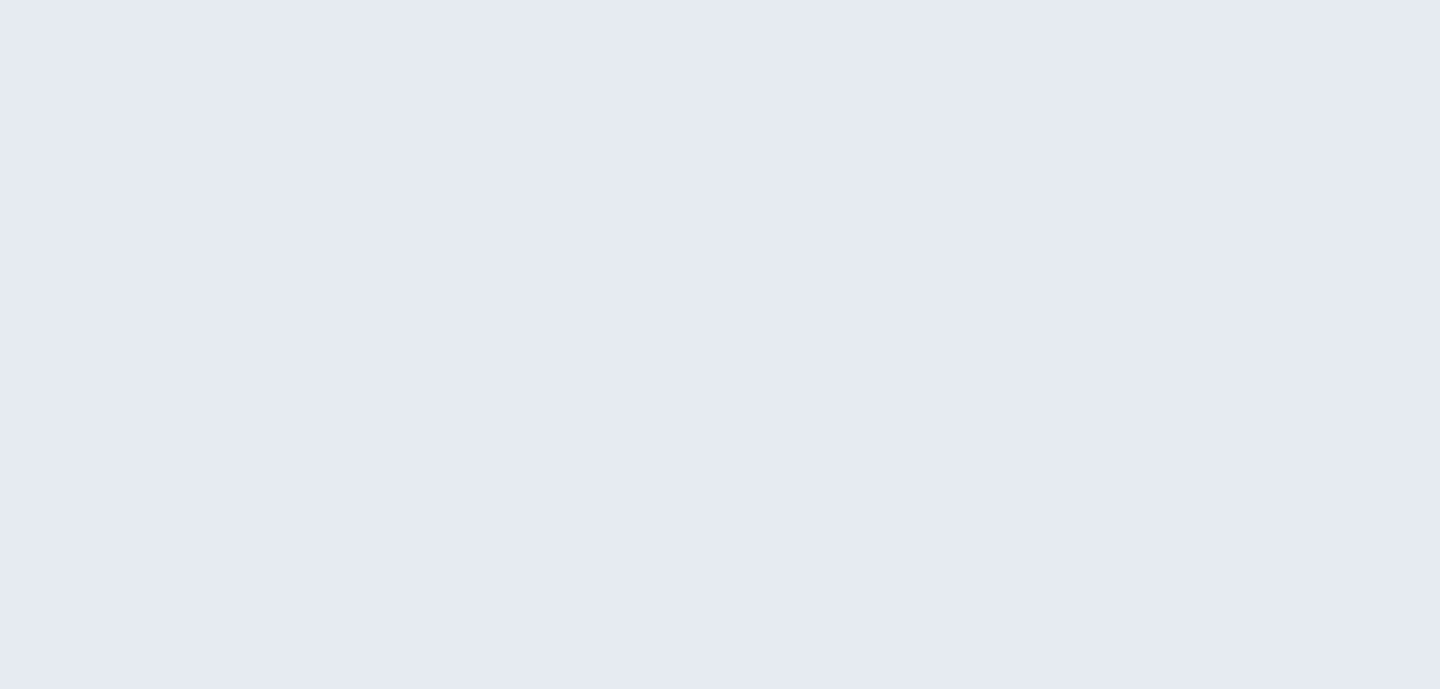 scroll, scrollTop: 0, scrollLeft: 0, axis: both 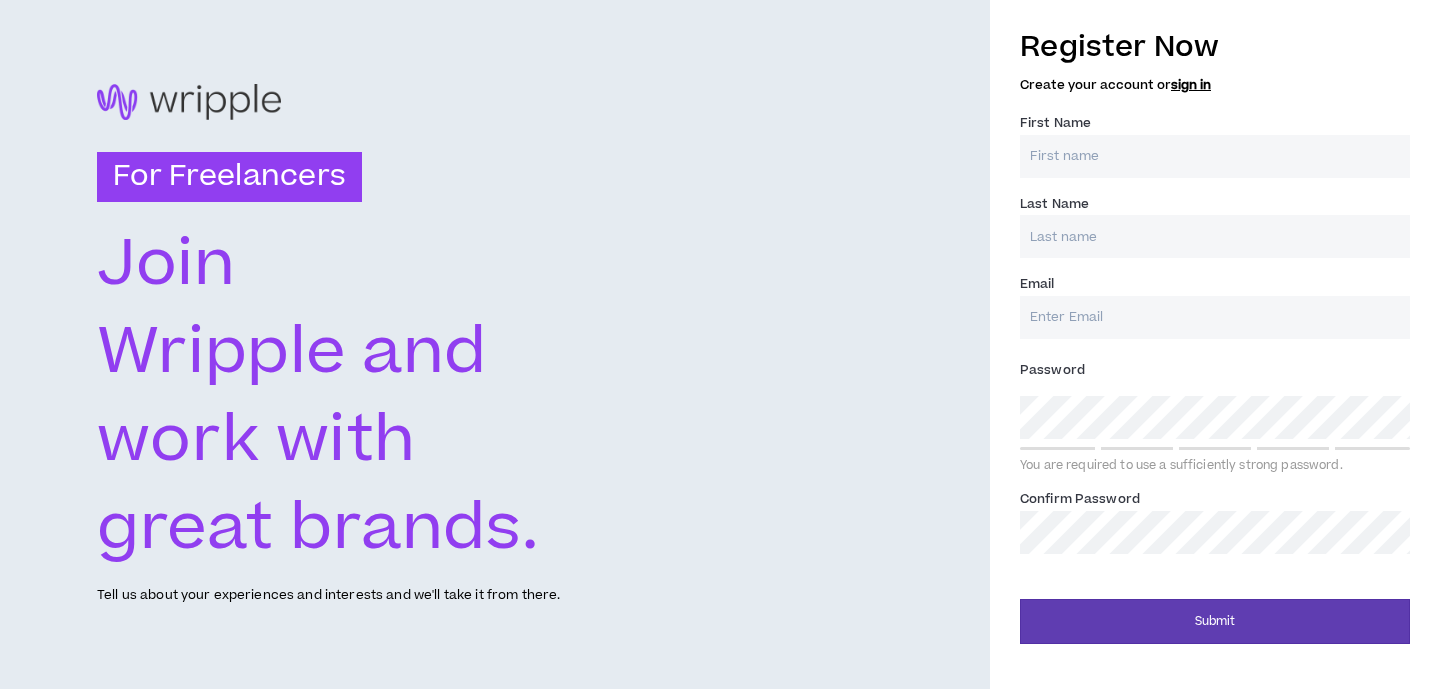 click on "First Name  *" at bounding box center (1215, 156) 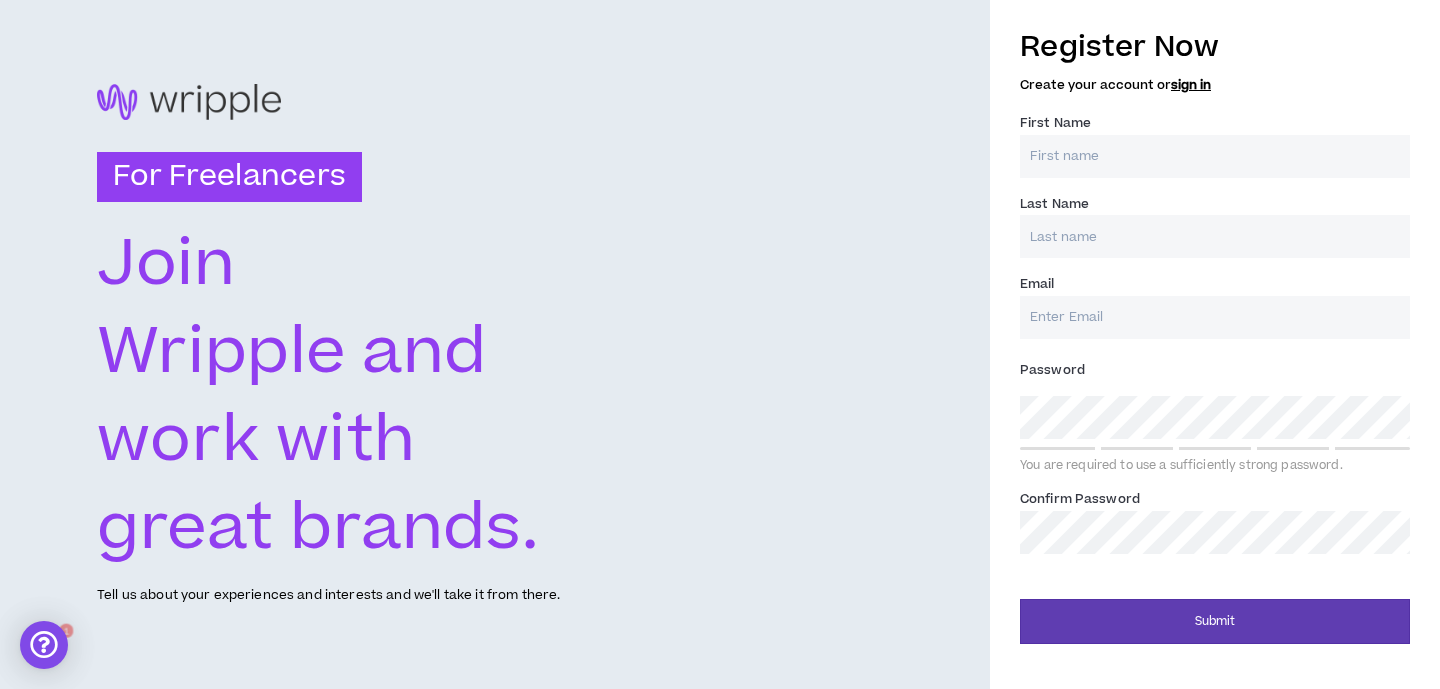 scroll, scrollTop: 0, scrollLeft: 0, axis: both 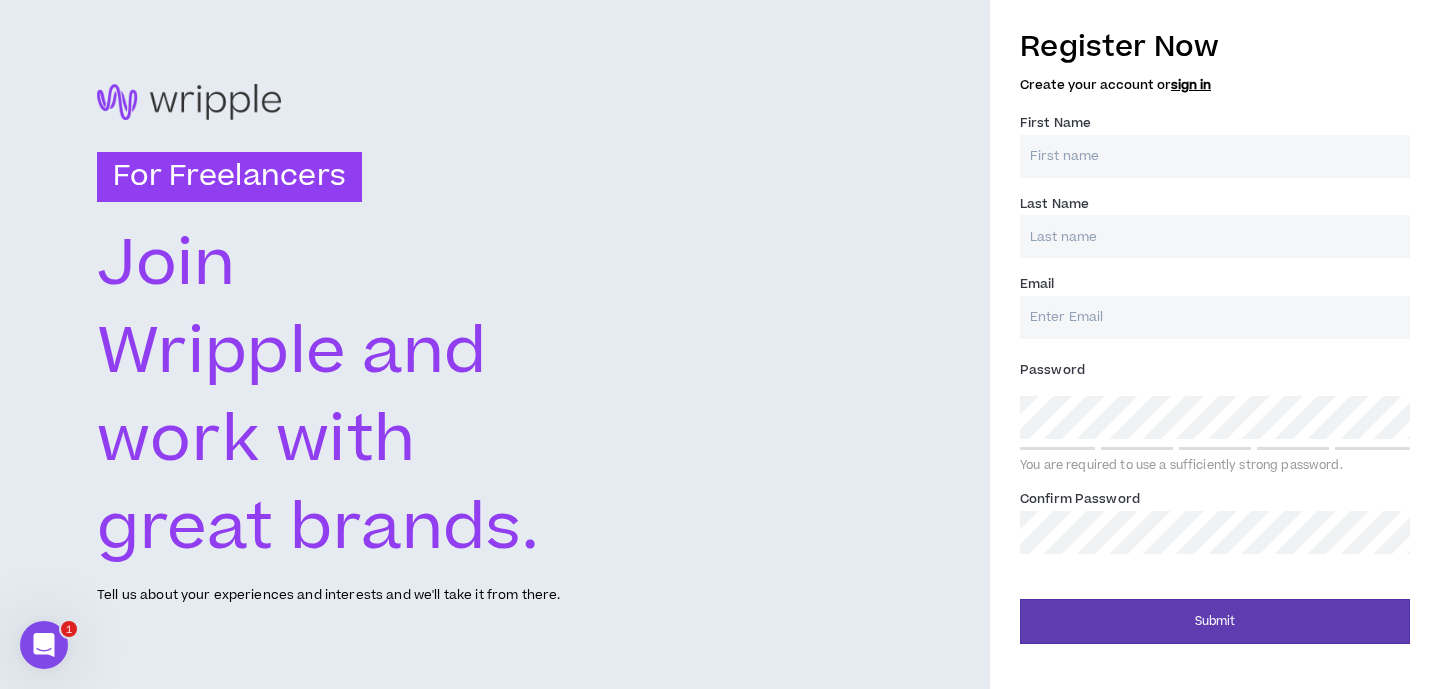 type on "Pooja" 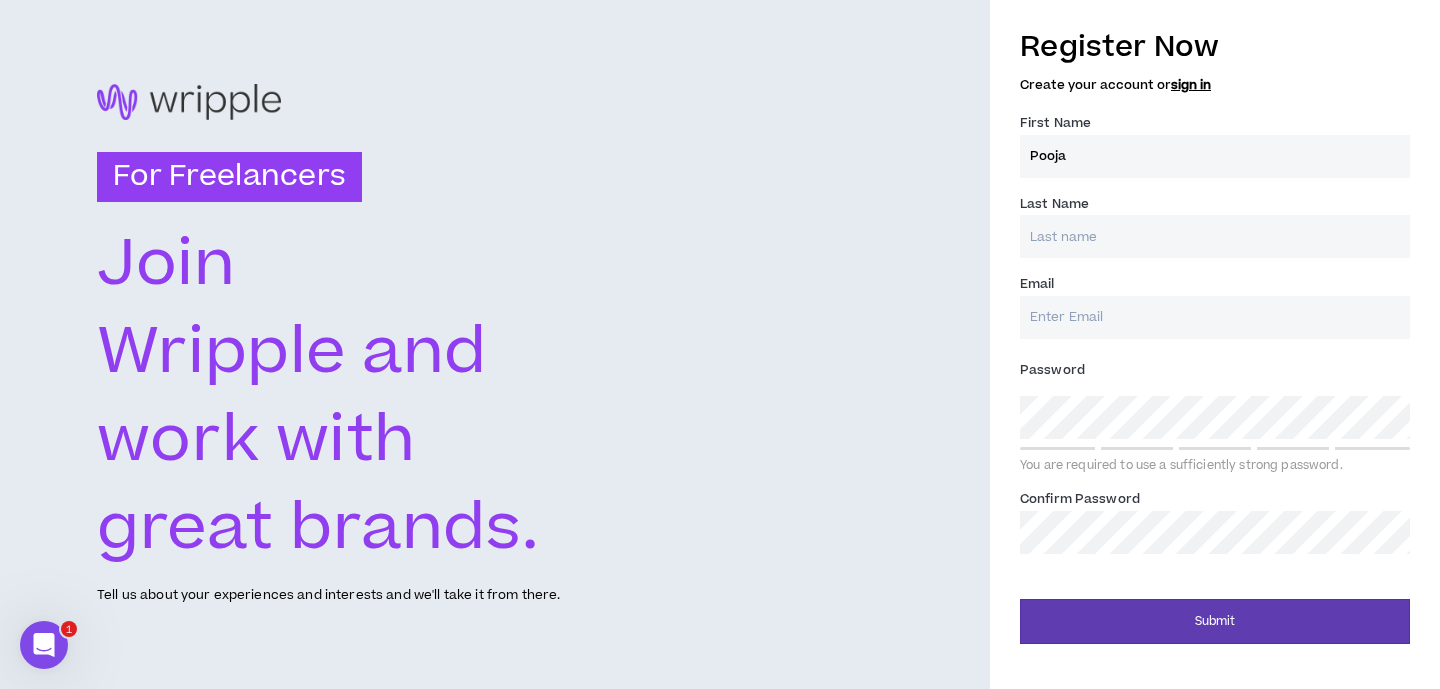 type on "Masani" 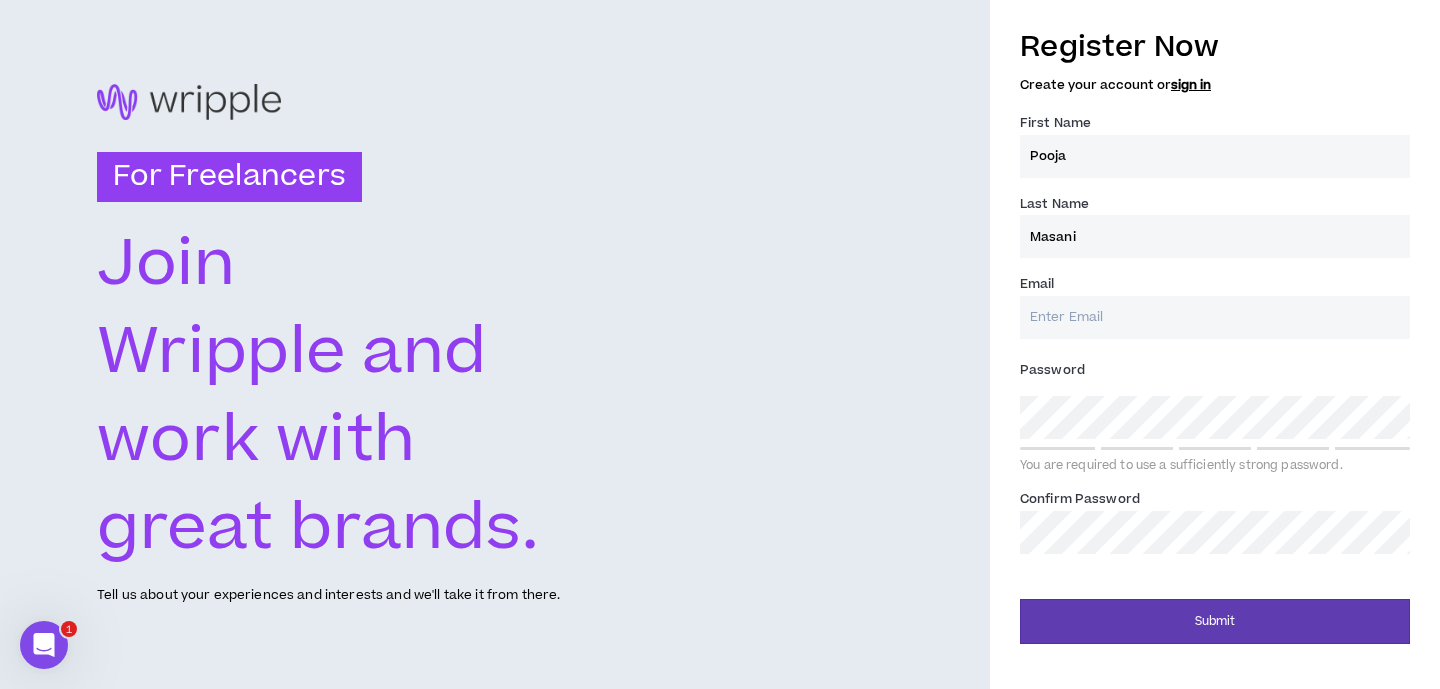 type on "poojamasani9@gmail.com" 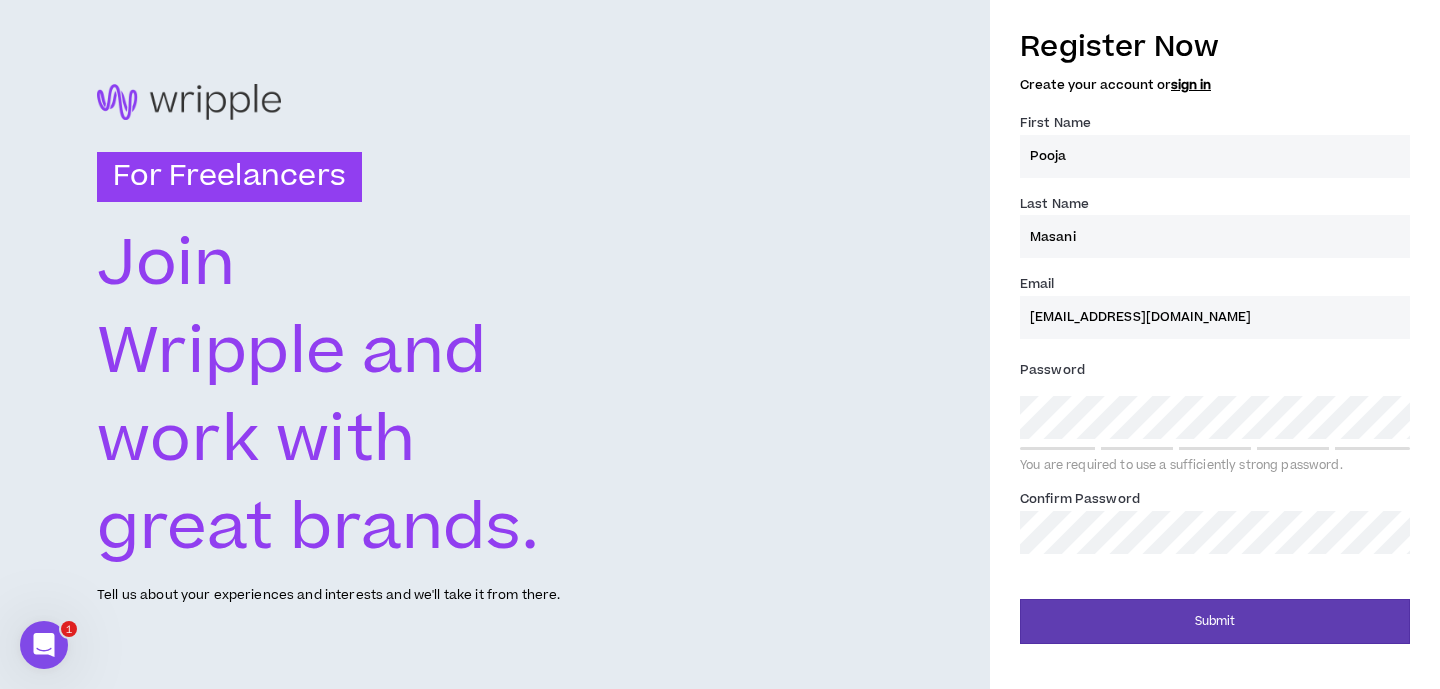 type on "Masani" 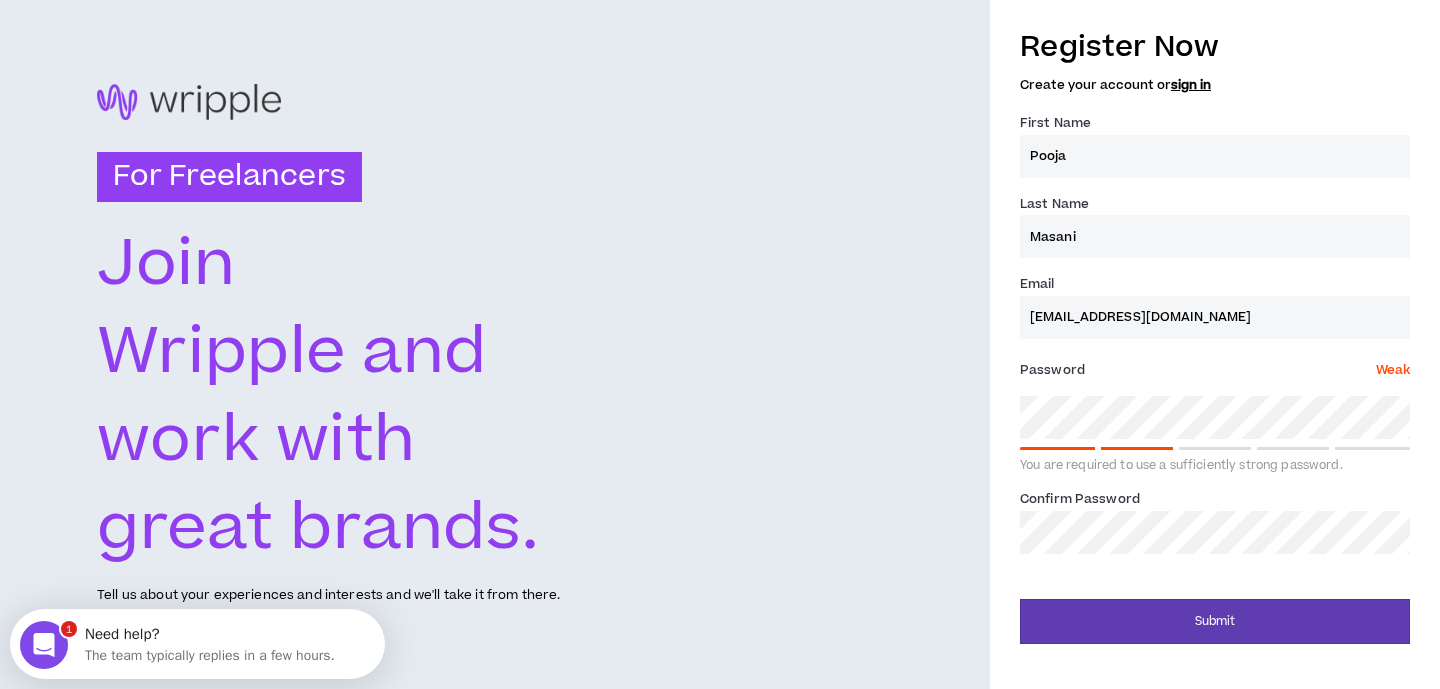 scroll, scrollTop: 0, scrollLeft: 0, axis: both 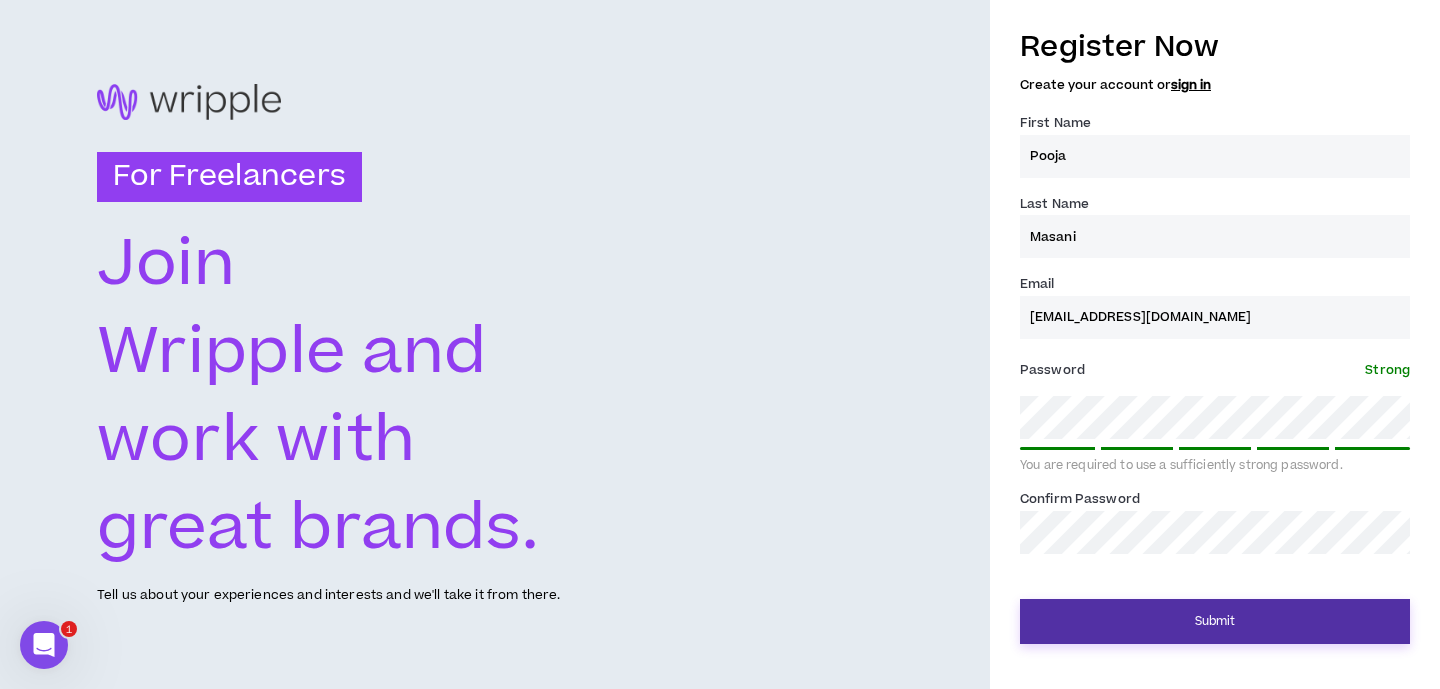 click on "Submit" at bounding box center [1215, 621] 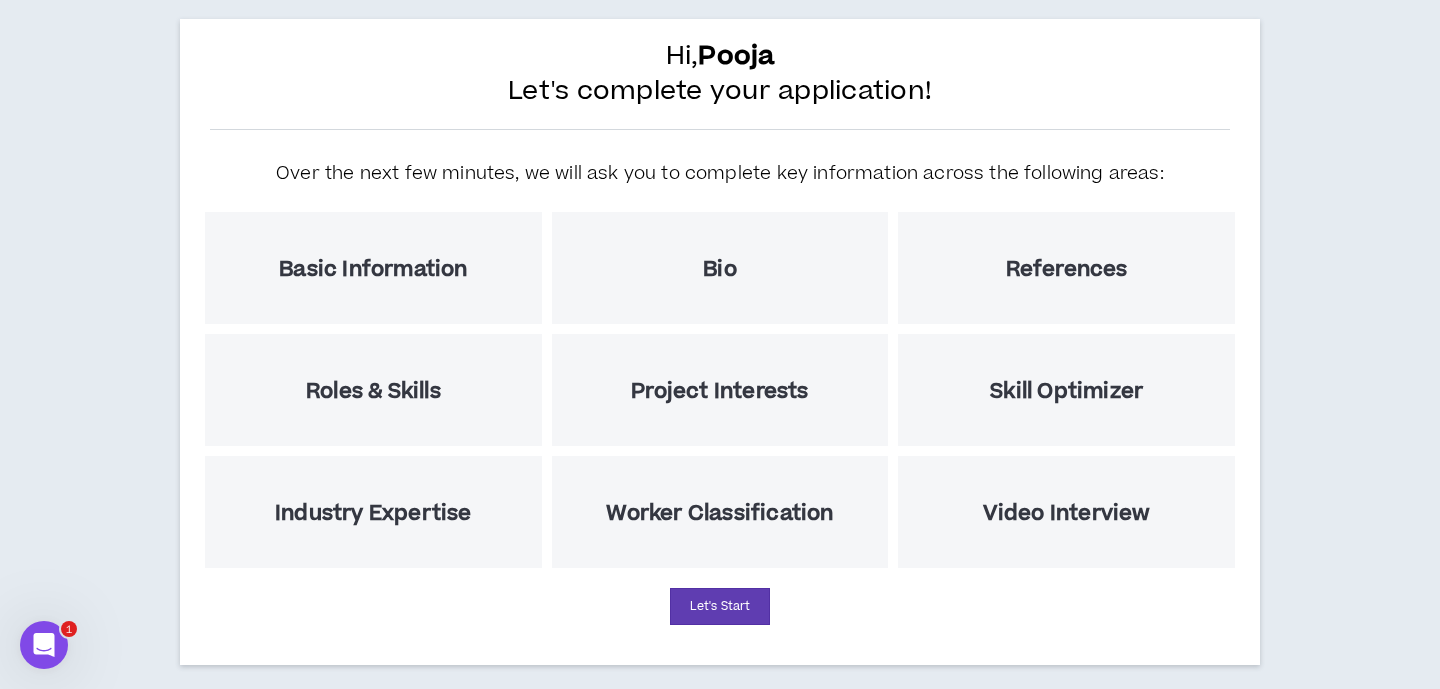 scroll, scrollTop: 115, scrollLeft: 0, axis: vertical 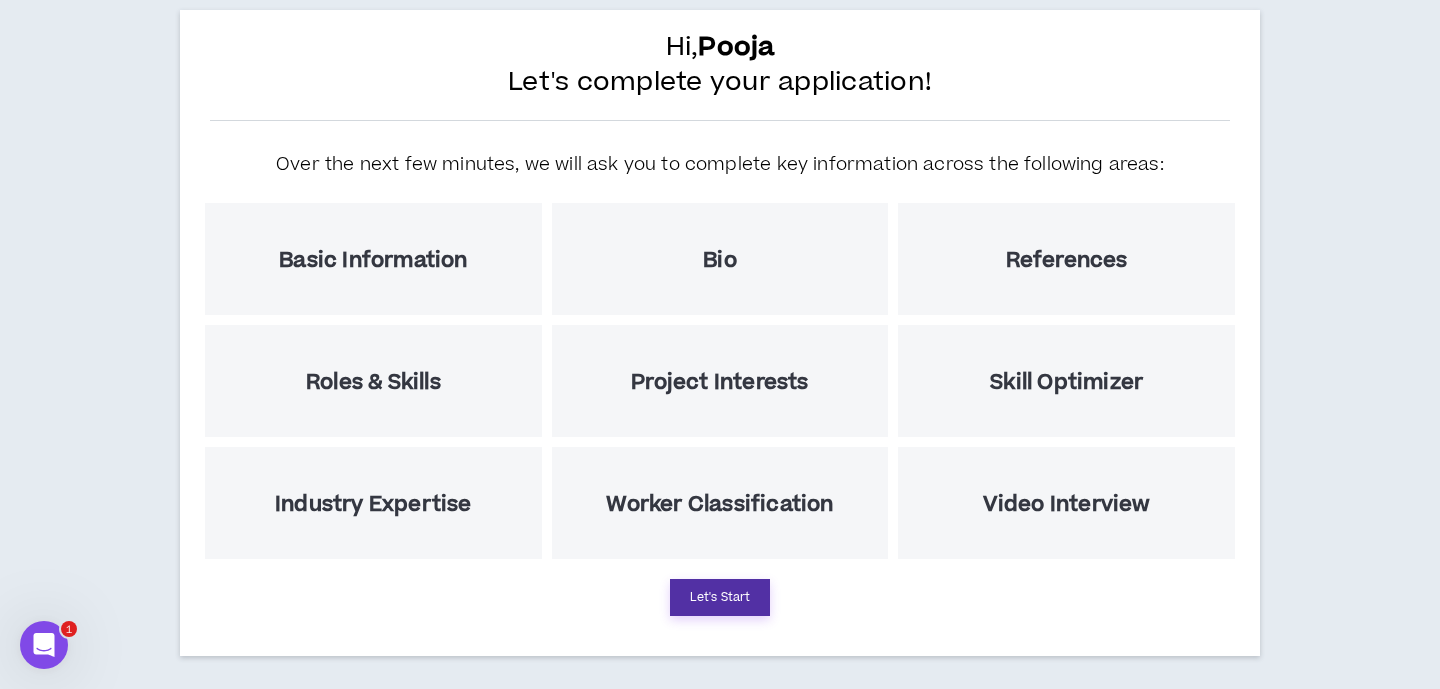 click on "Let's Start" at bounding box center [720, 597] 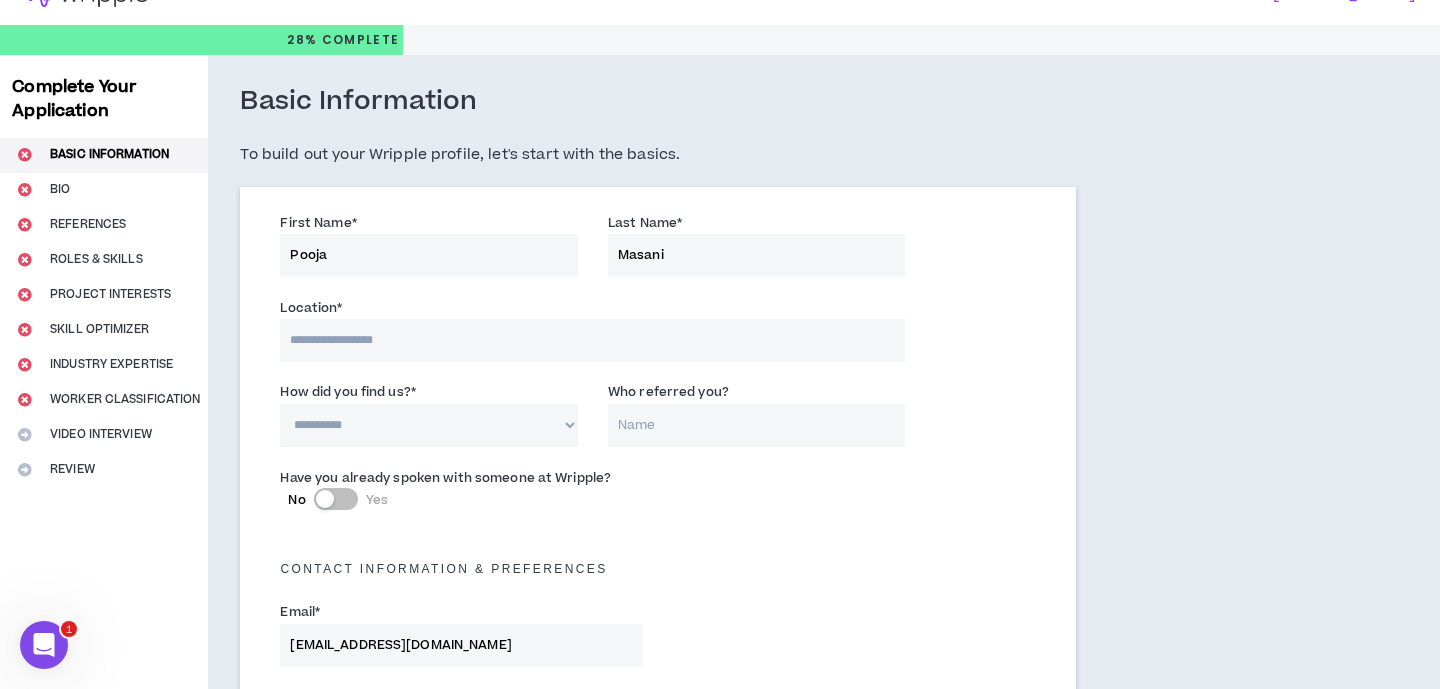 scroll, scrollTop: 38, scrollLeft: 0, axis: vertical 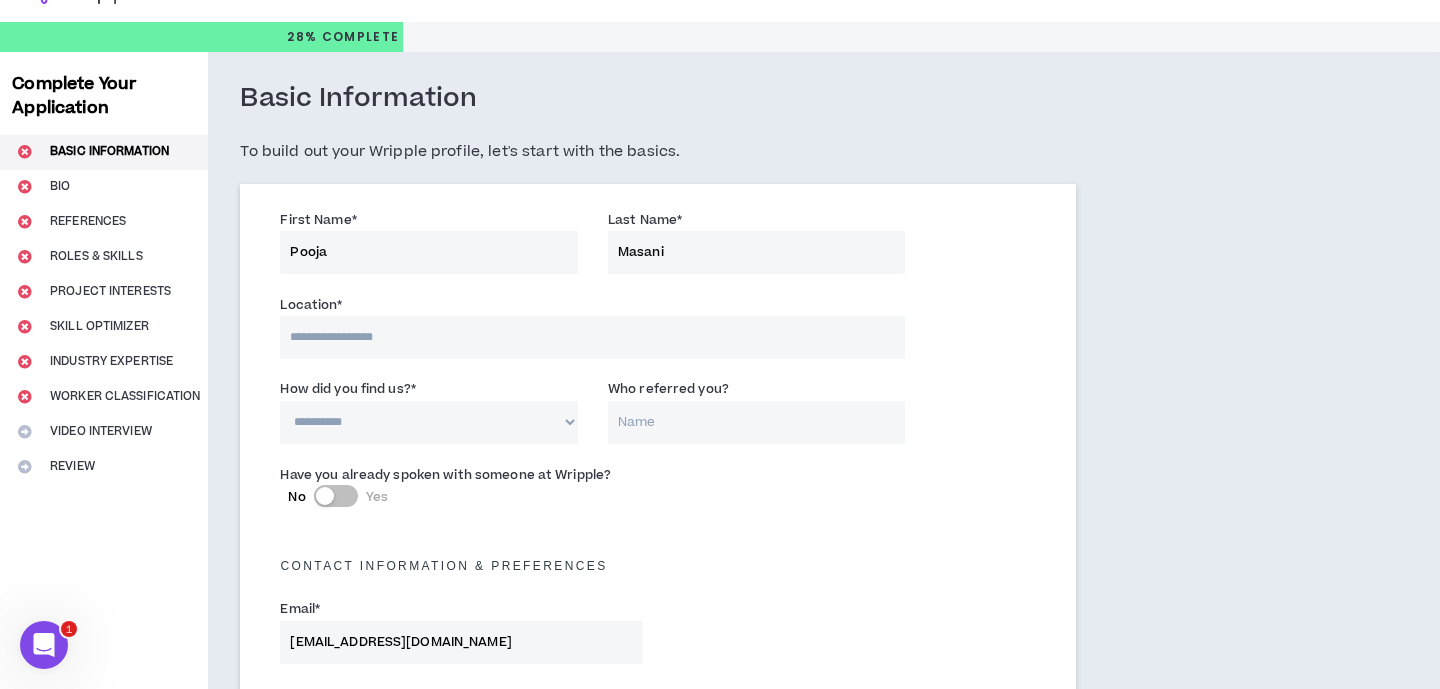 click at bounding box center [592, 337] 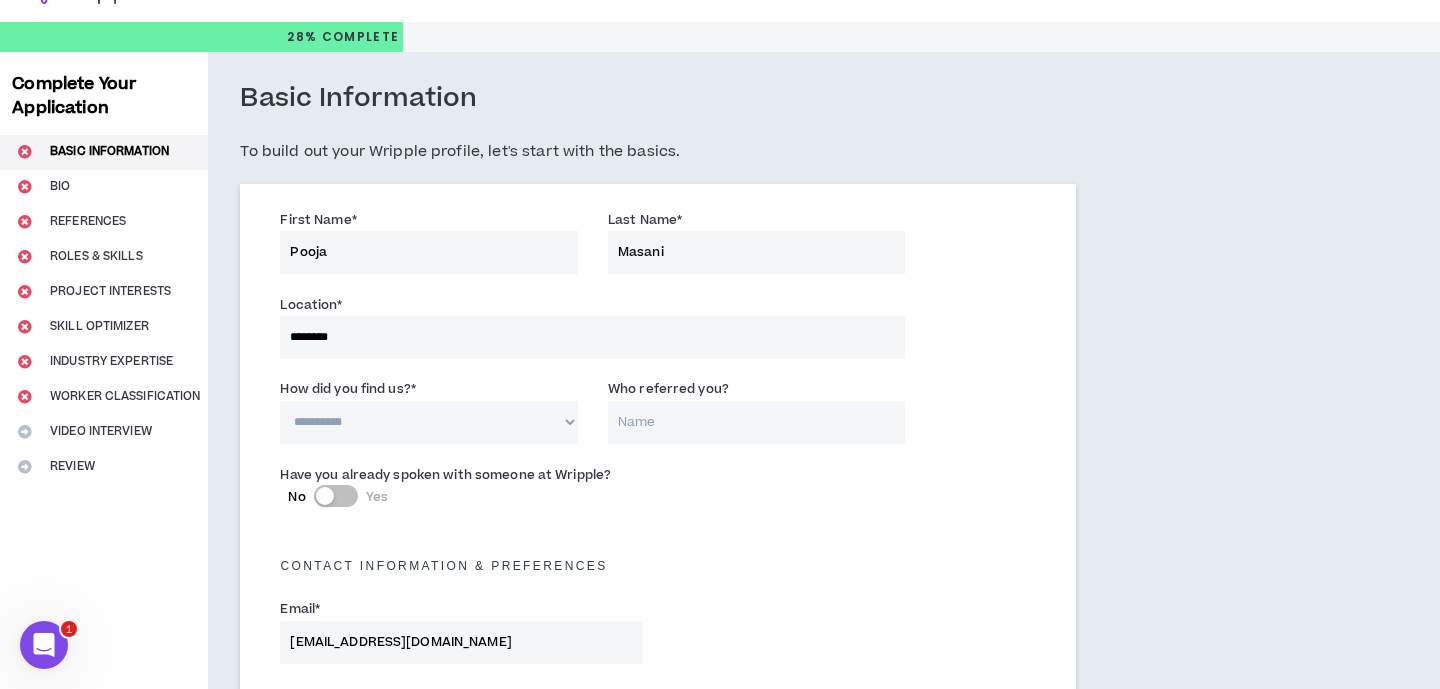 click on "**********" at bounding box center [429, 422] 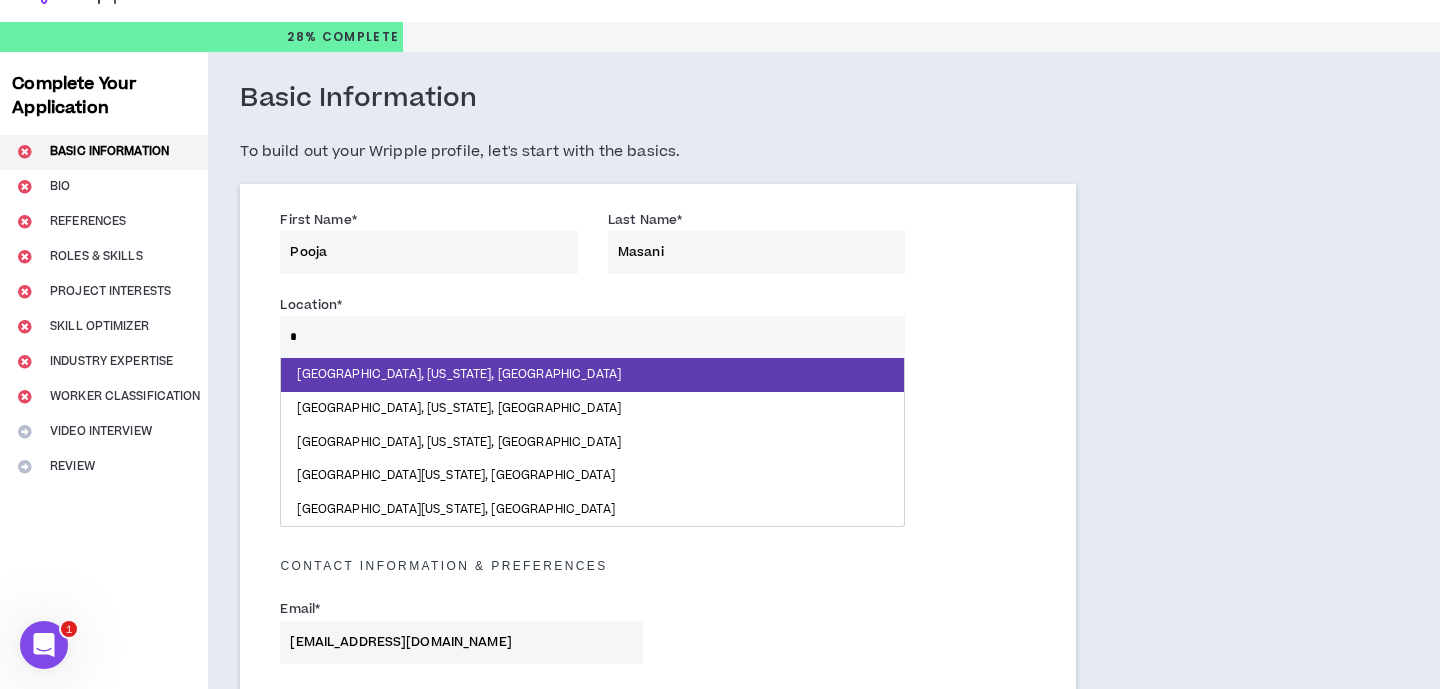 type on "**" 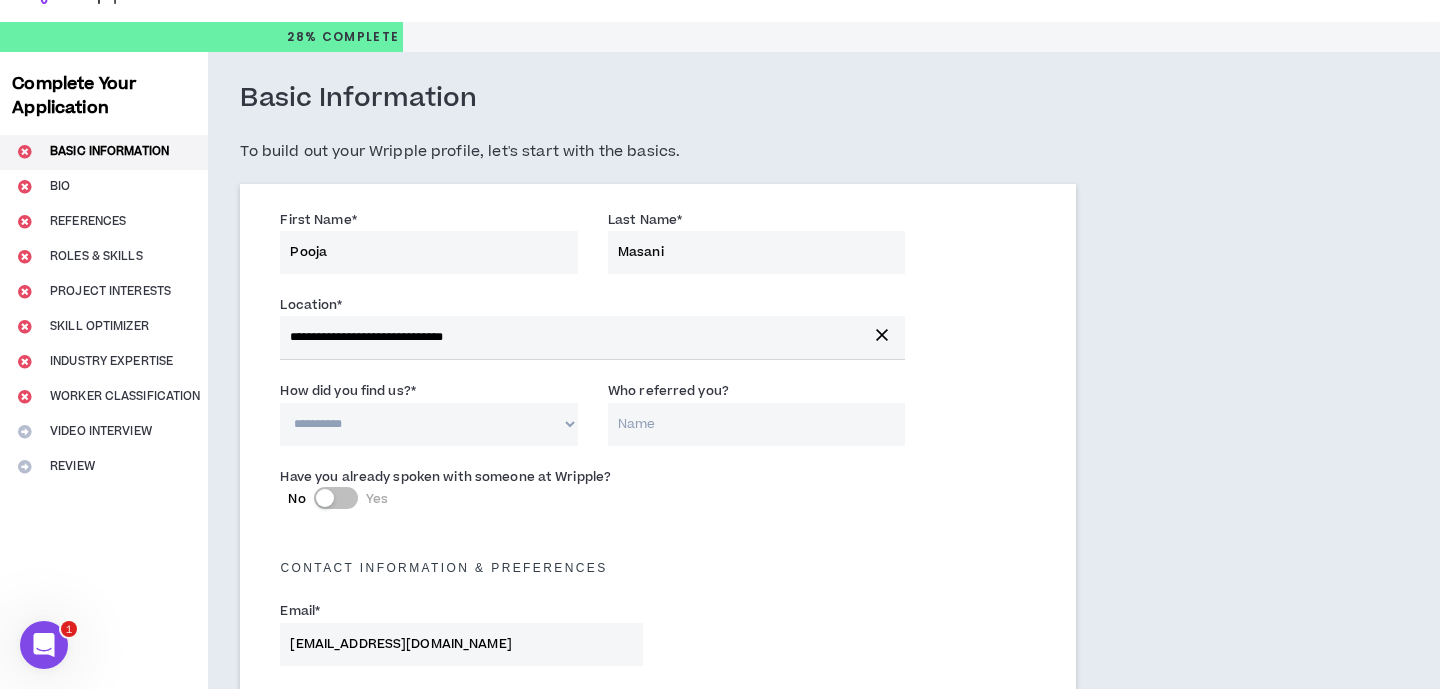 click on "**********" at bounding box center [429, 424] 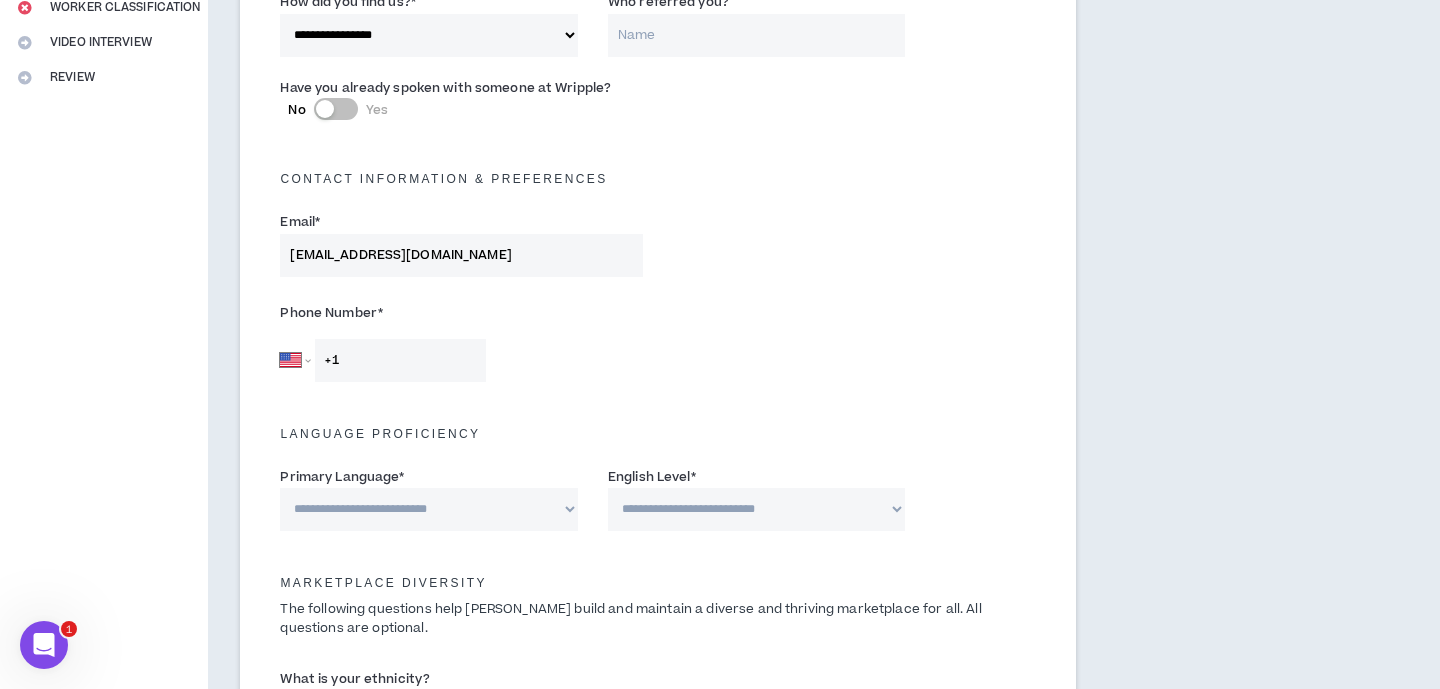 scroll, scrollTop: 514, scrollLeft: 0, axis: vertical 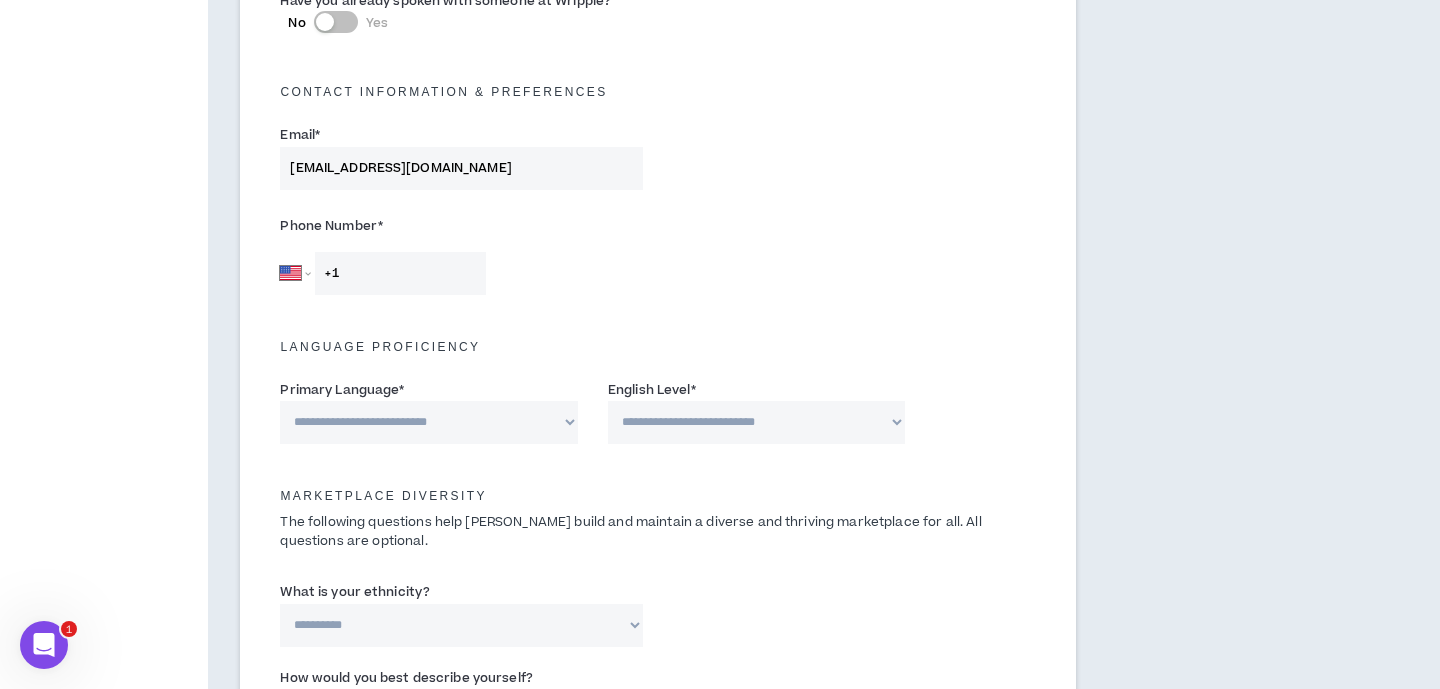 click on "+1" at bounding box center [400, 273] 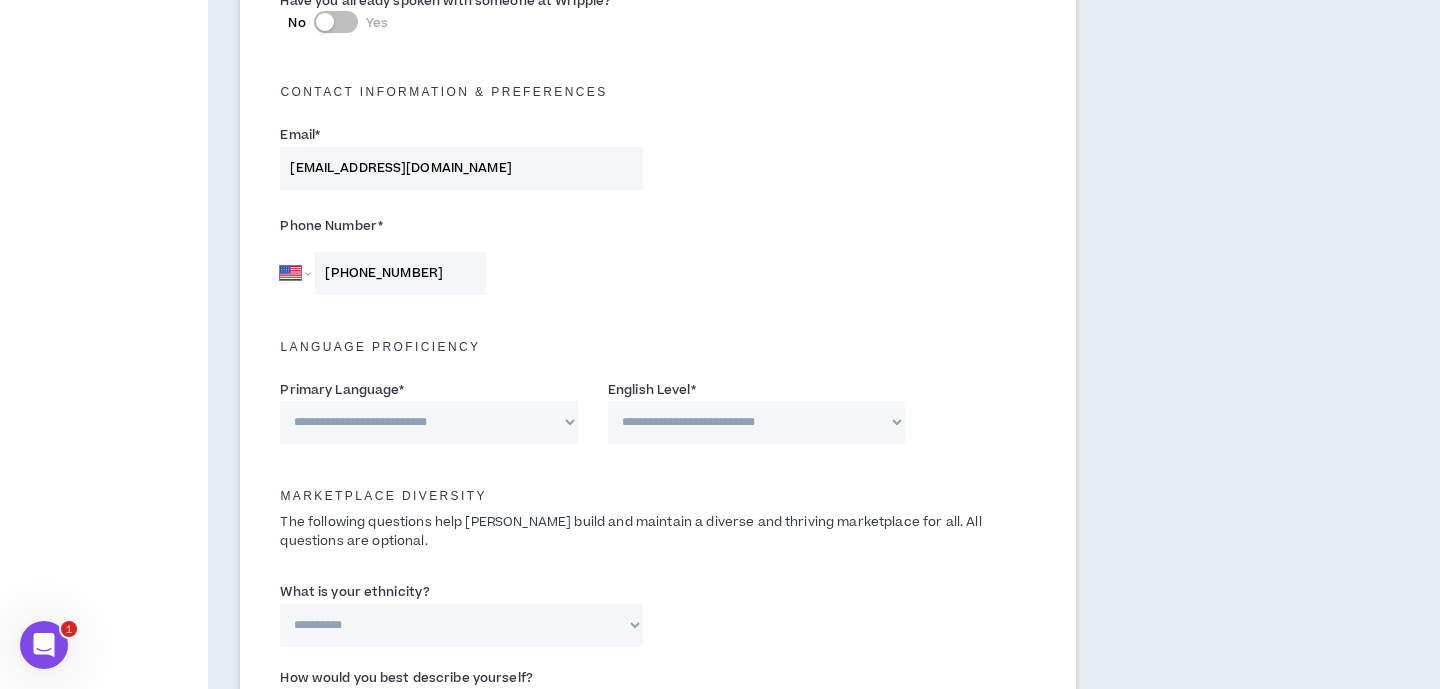 click on "**********" at bounding box center (429, 422) 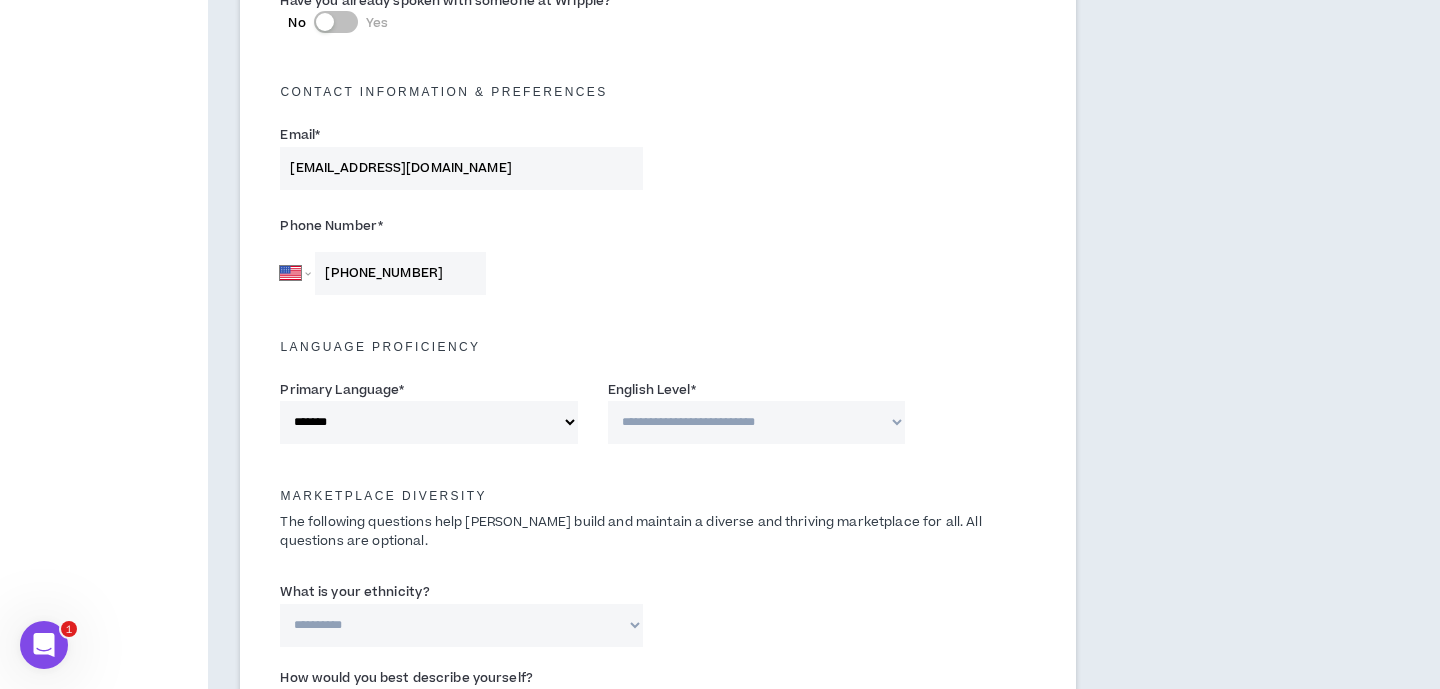 click on "**********" at bounding box center [757, 422] 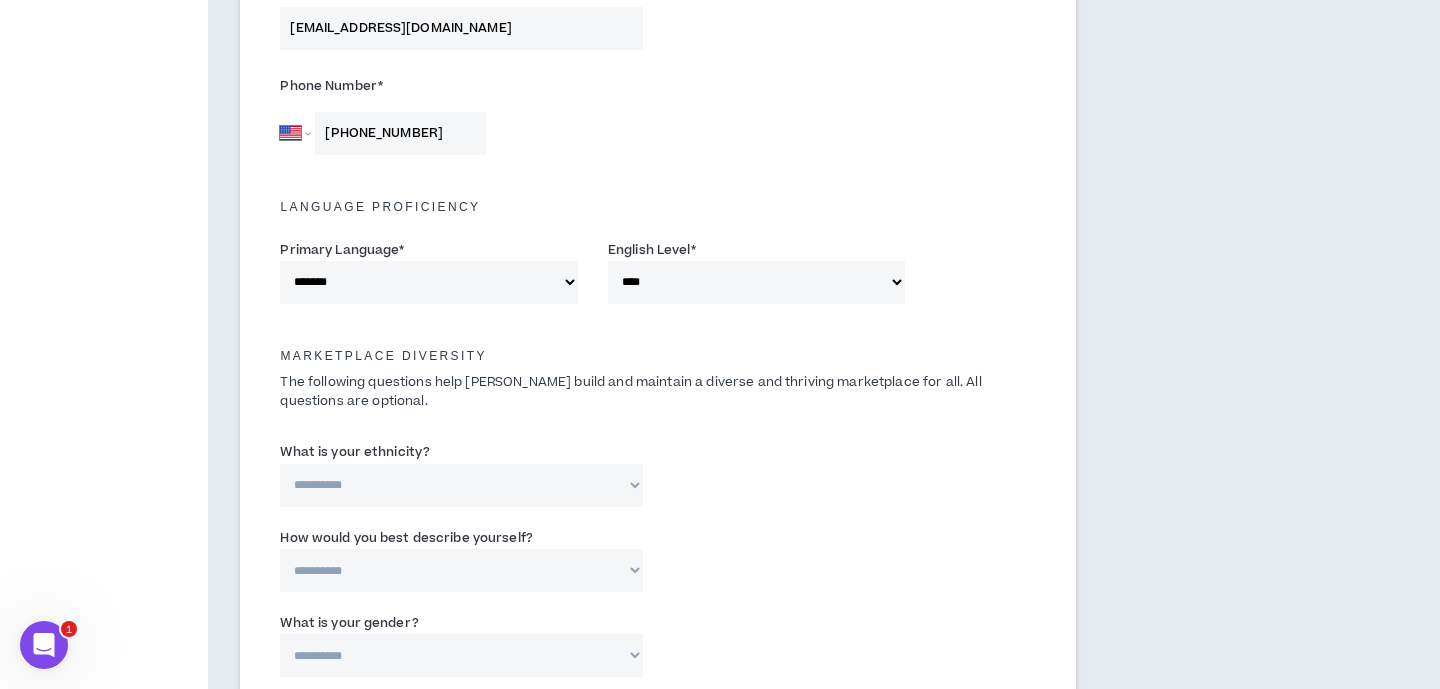 scroll, scrollTop: 688, scrollLeft: 0, axis: vertical 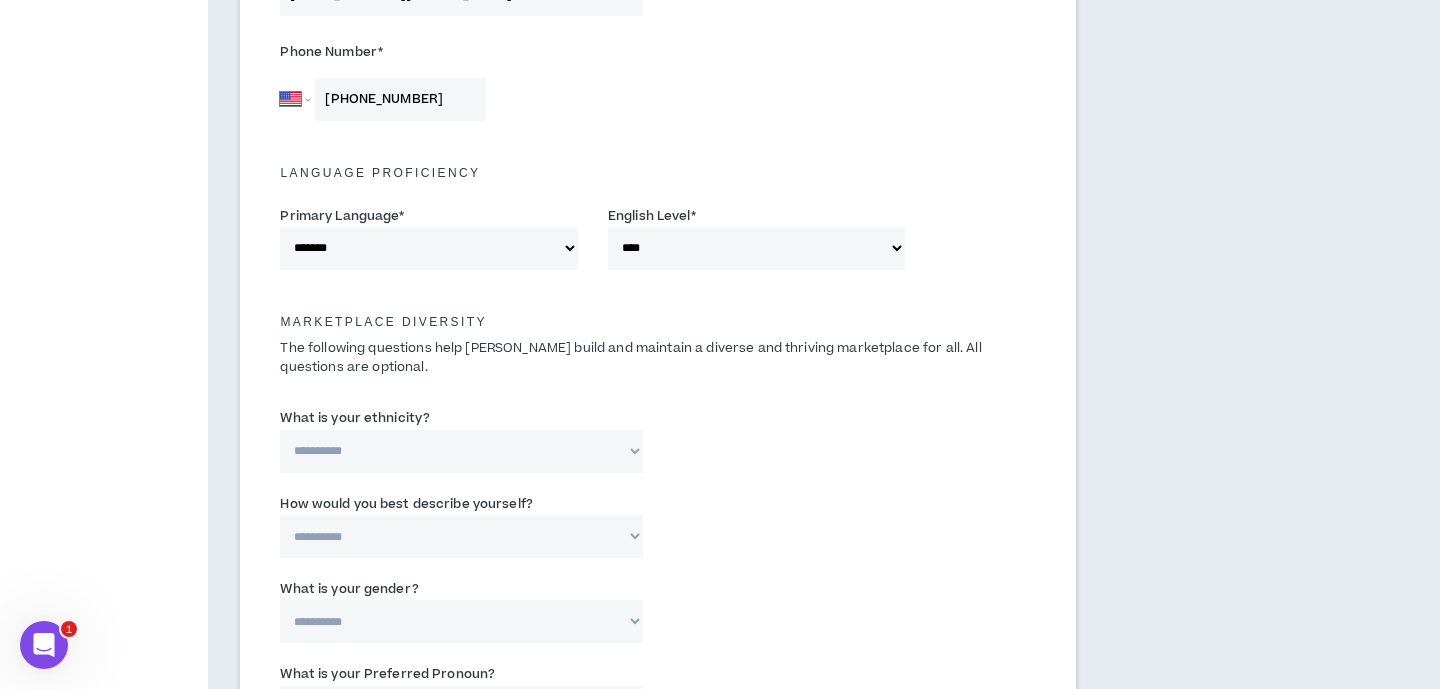 click on "**********" at bounding box center [461, 451] 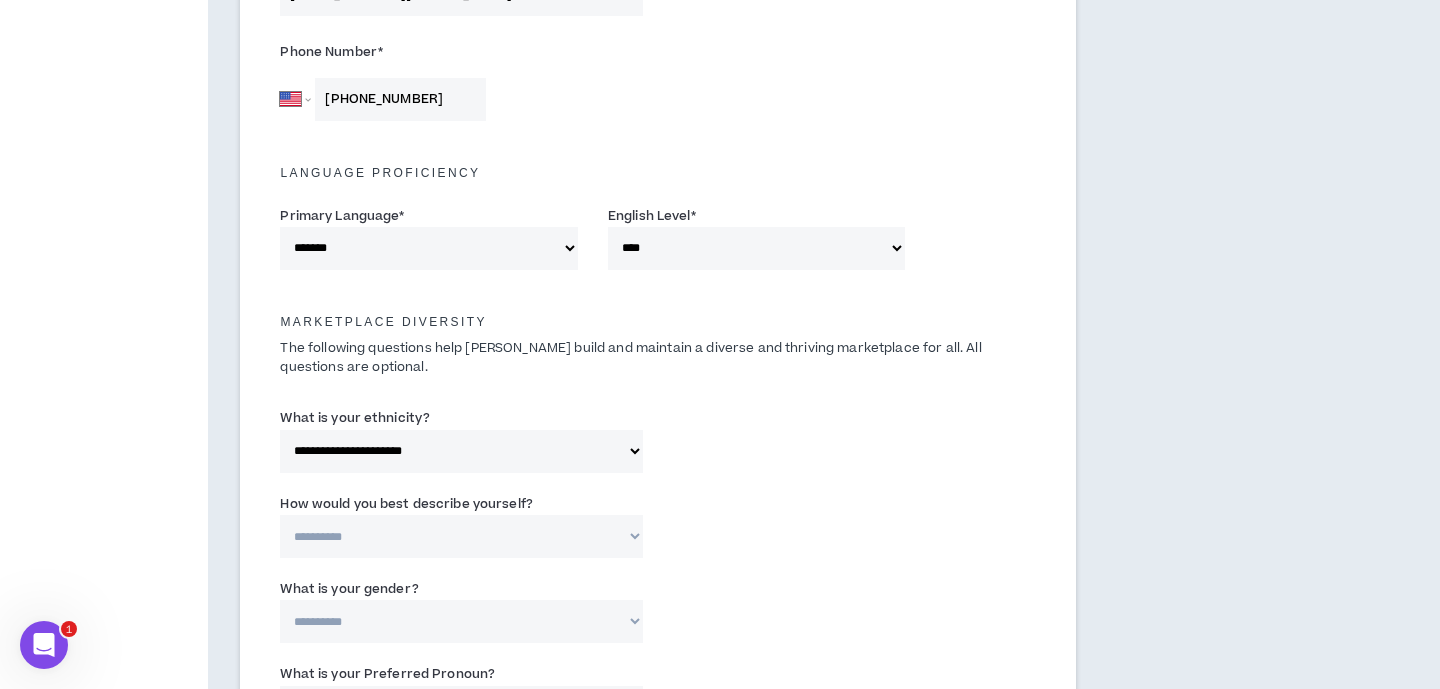 scroll, scrollTop: 793, scrollLeft: 0, axis: vertical 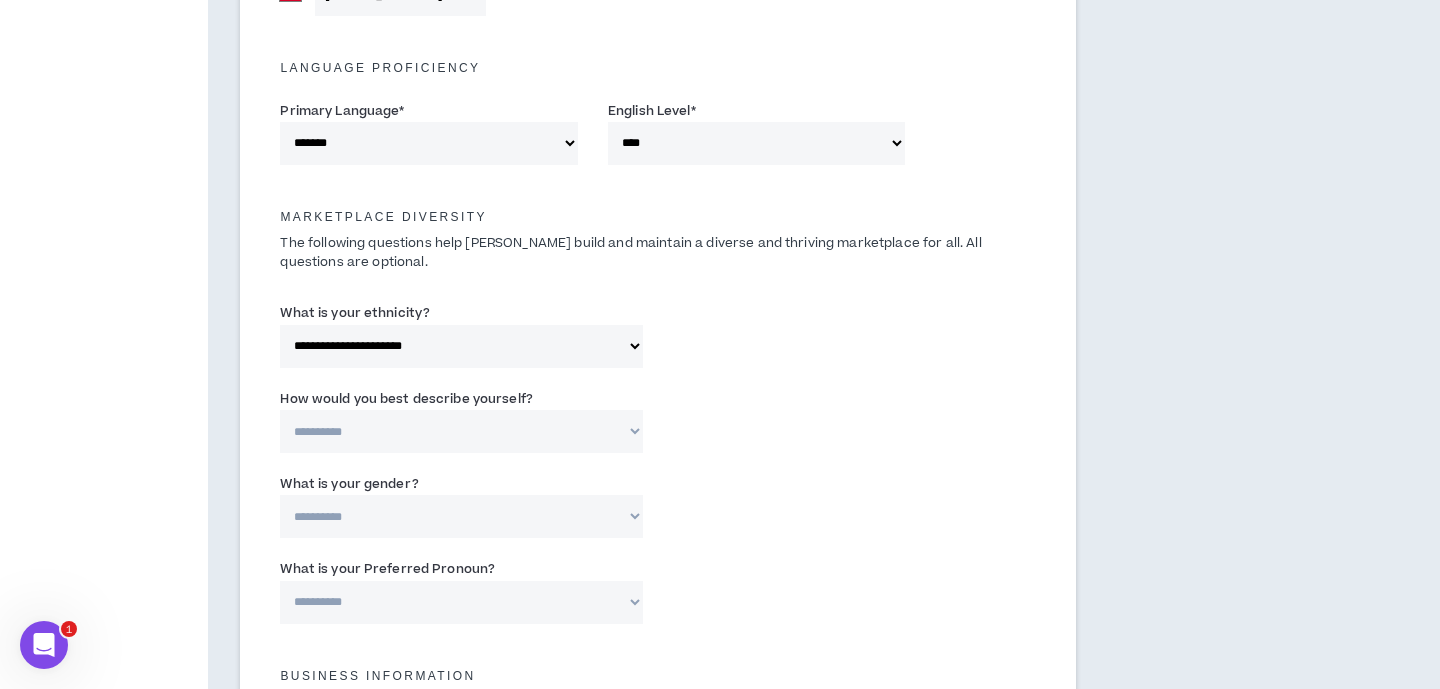 click on "**********" at bounding box center (461, 431) 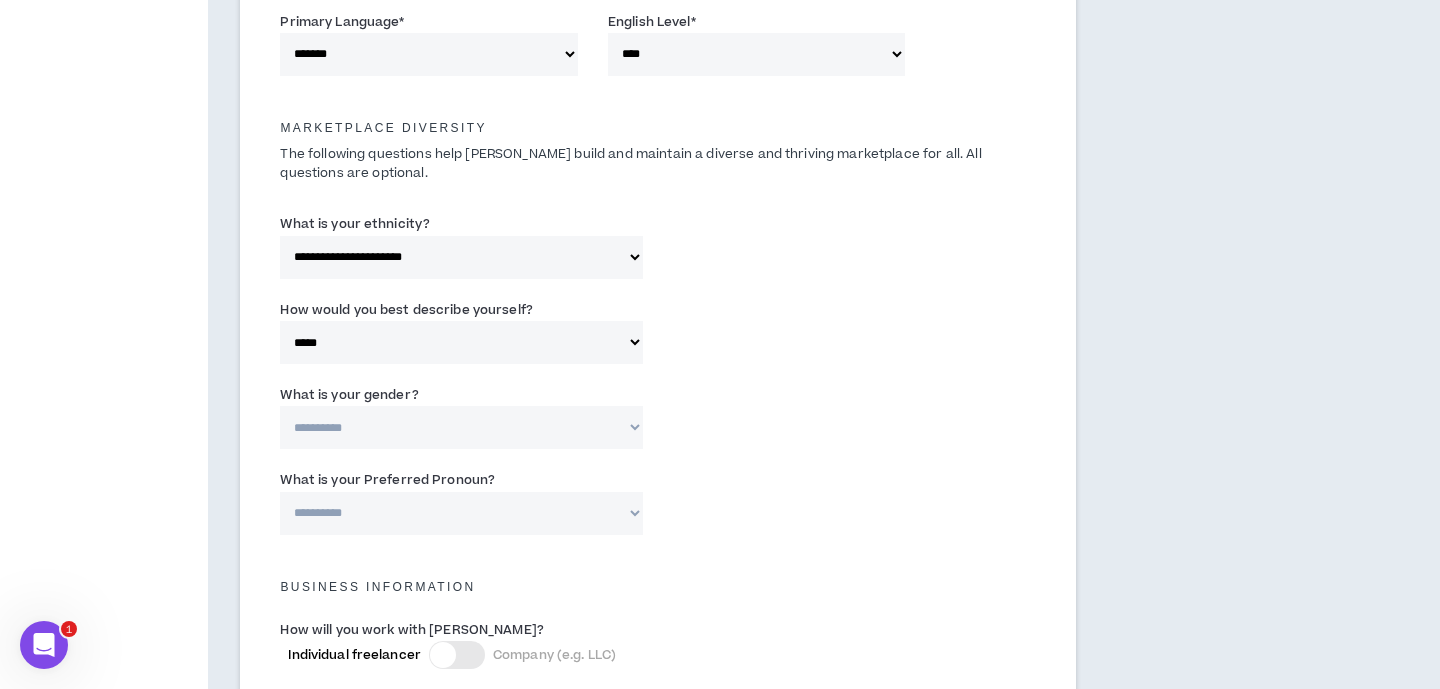 scroll, scrollTop: 971, scrollLeft: 0, axis: vertical 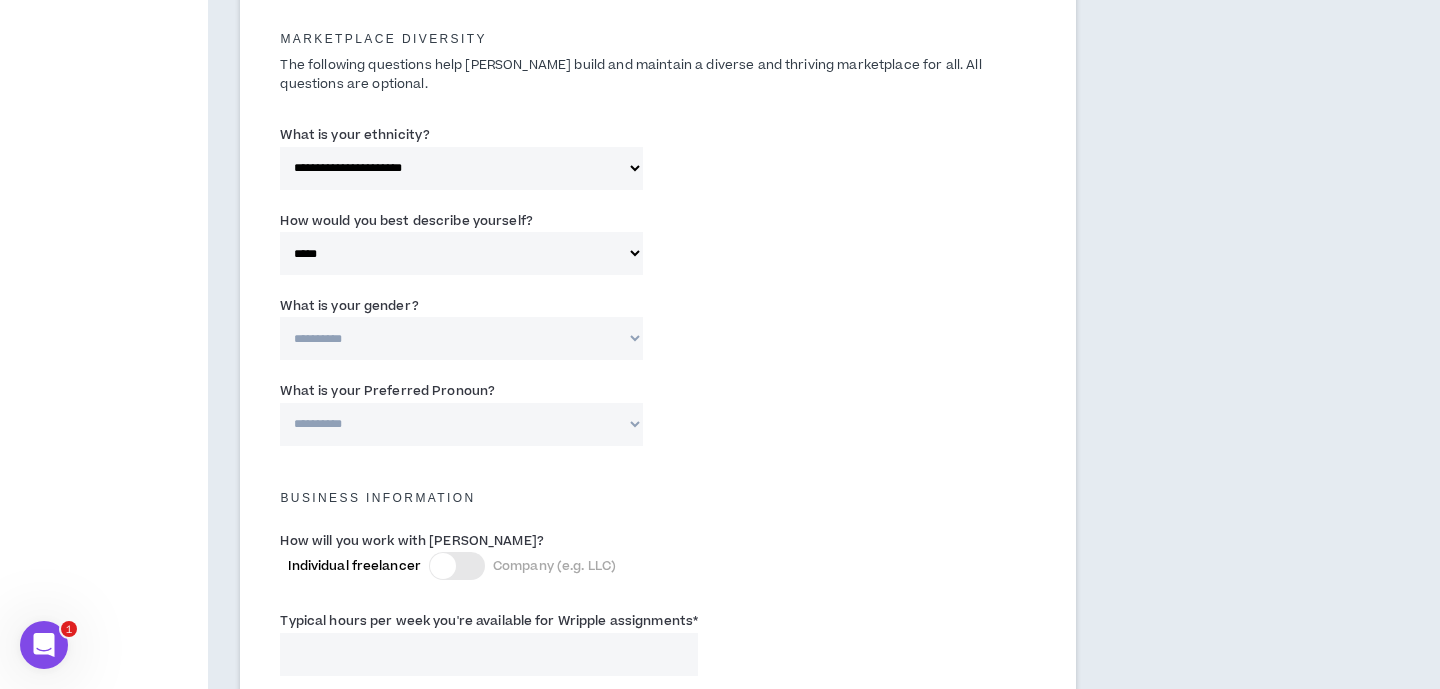 click on "**********" at bounding box center [461, 338] 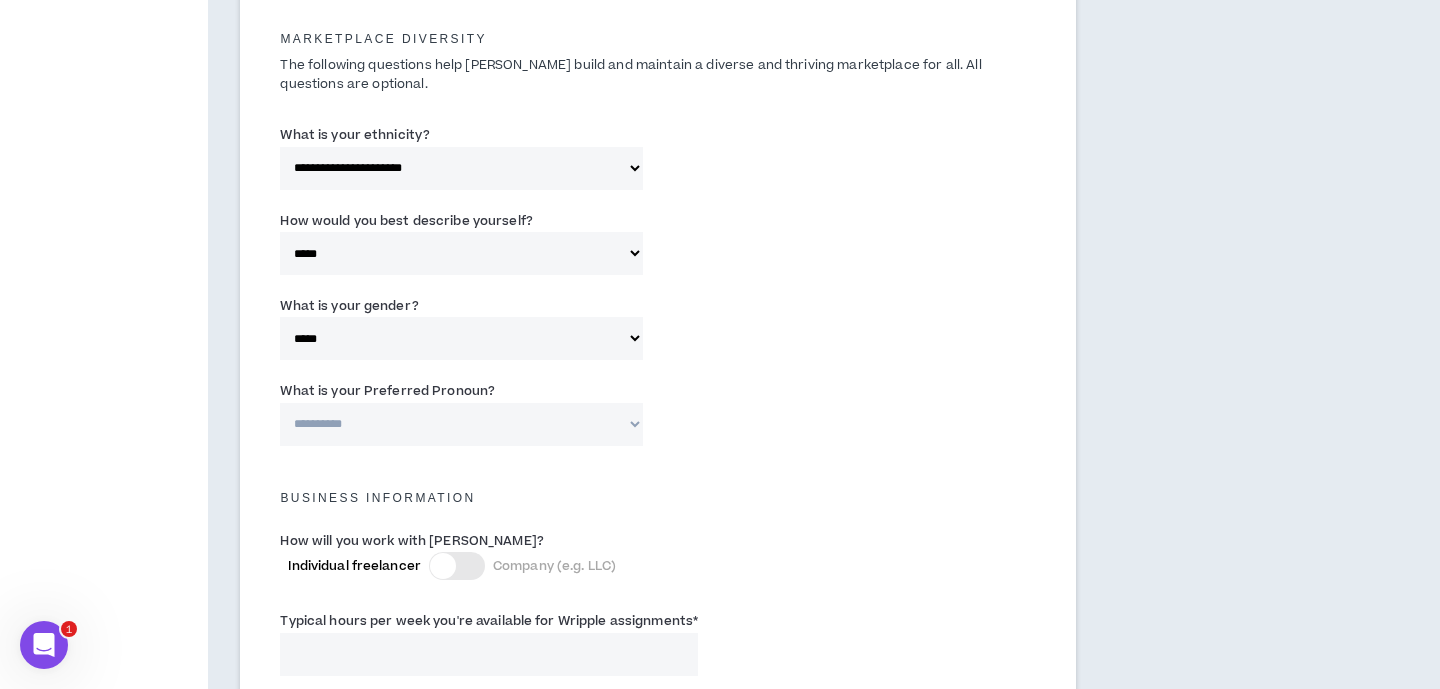 click on "**********" at bounding box center (461, 424) 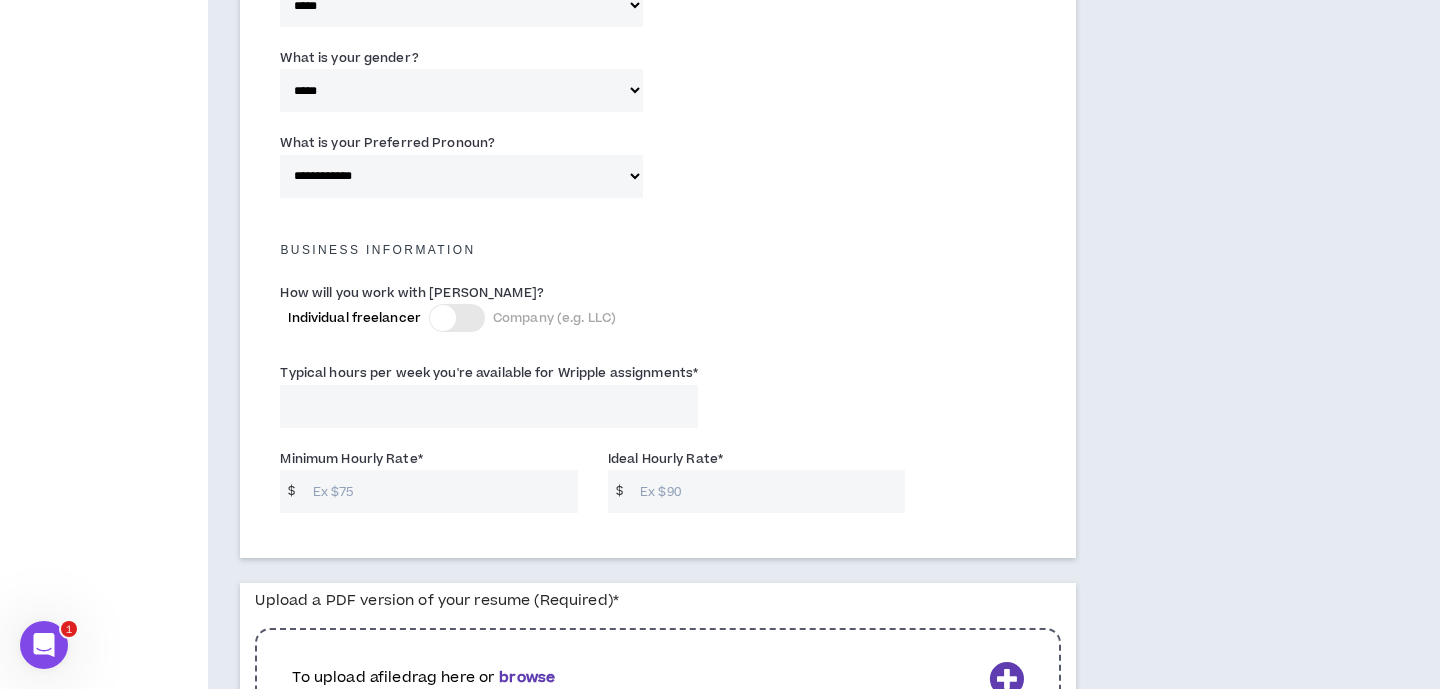 scroll, scrollTop: 1229, scrollLeft: 0, axis: vertical 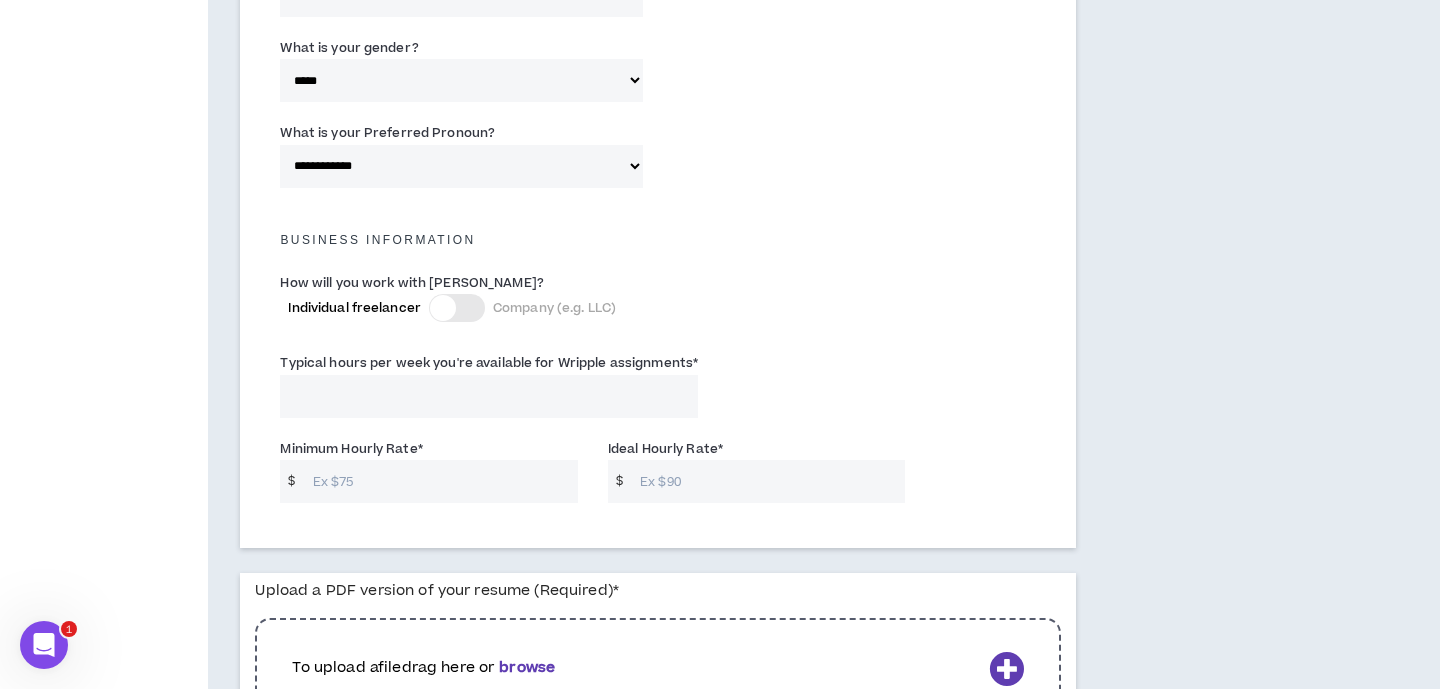 click on "Typical hours per week you're available for Wripple assignments  *" at bounding box center (489, 396) 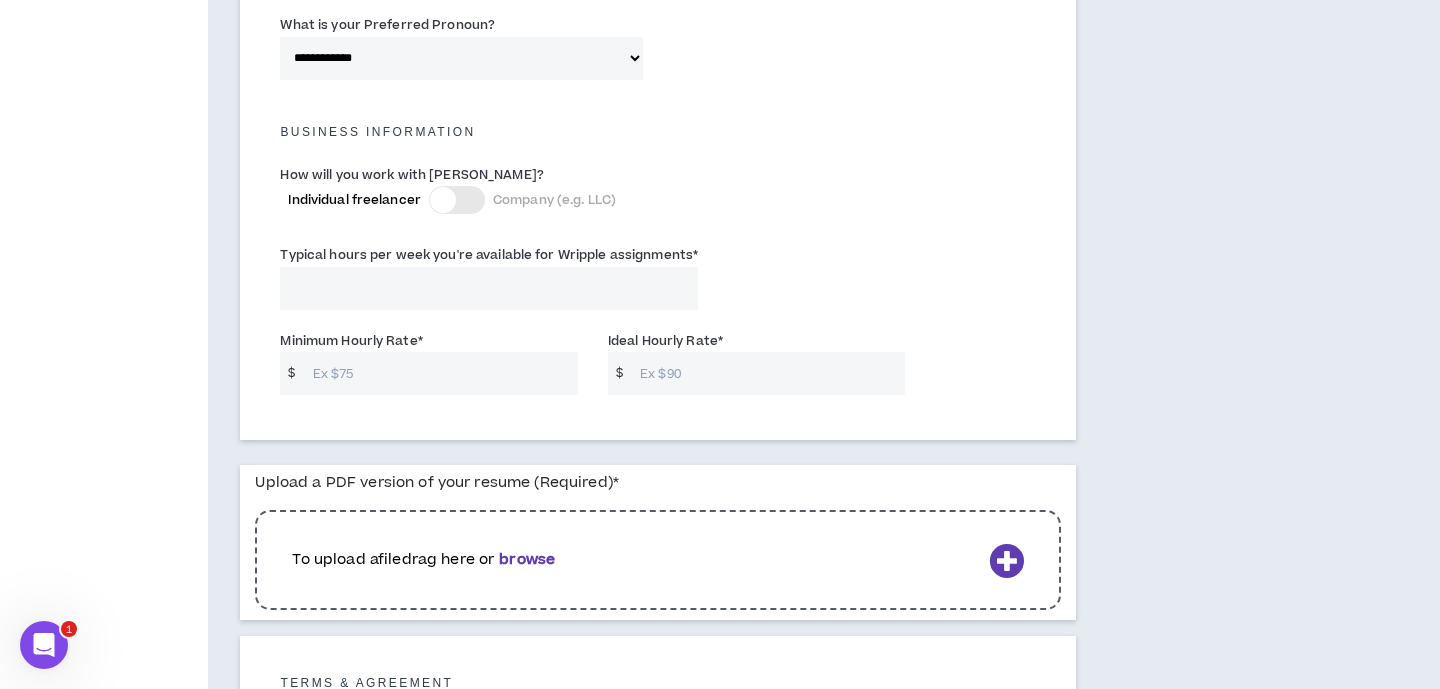 scroll, scrollTop: 1335, scrollLeft: 0, axis: vertical 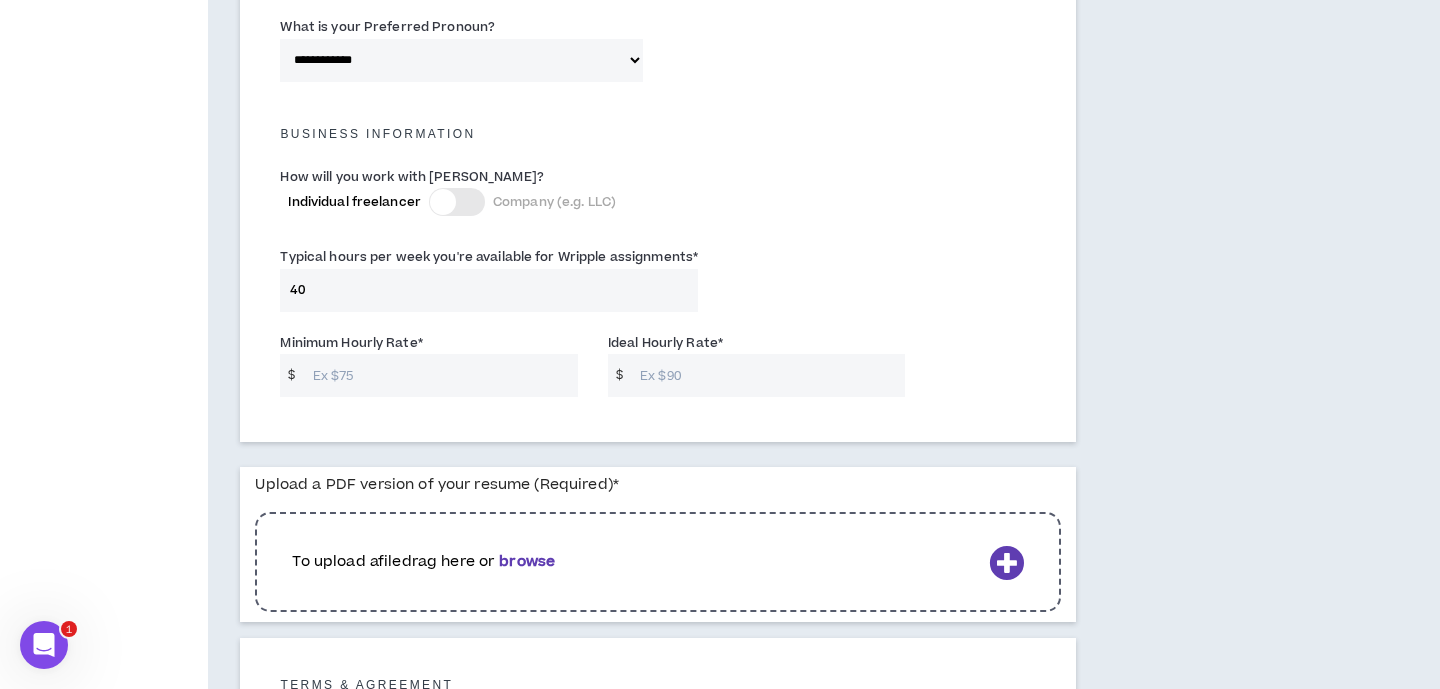 type on "40" 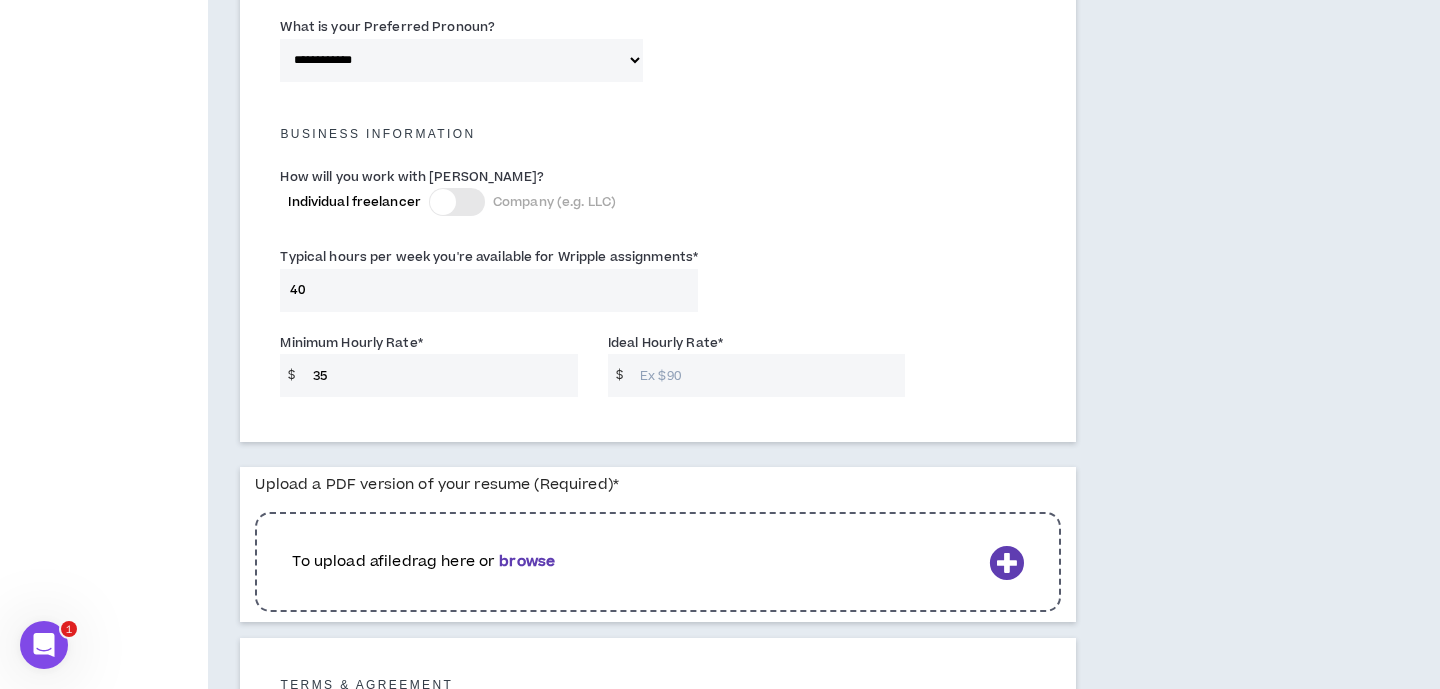 type on "35" 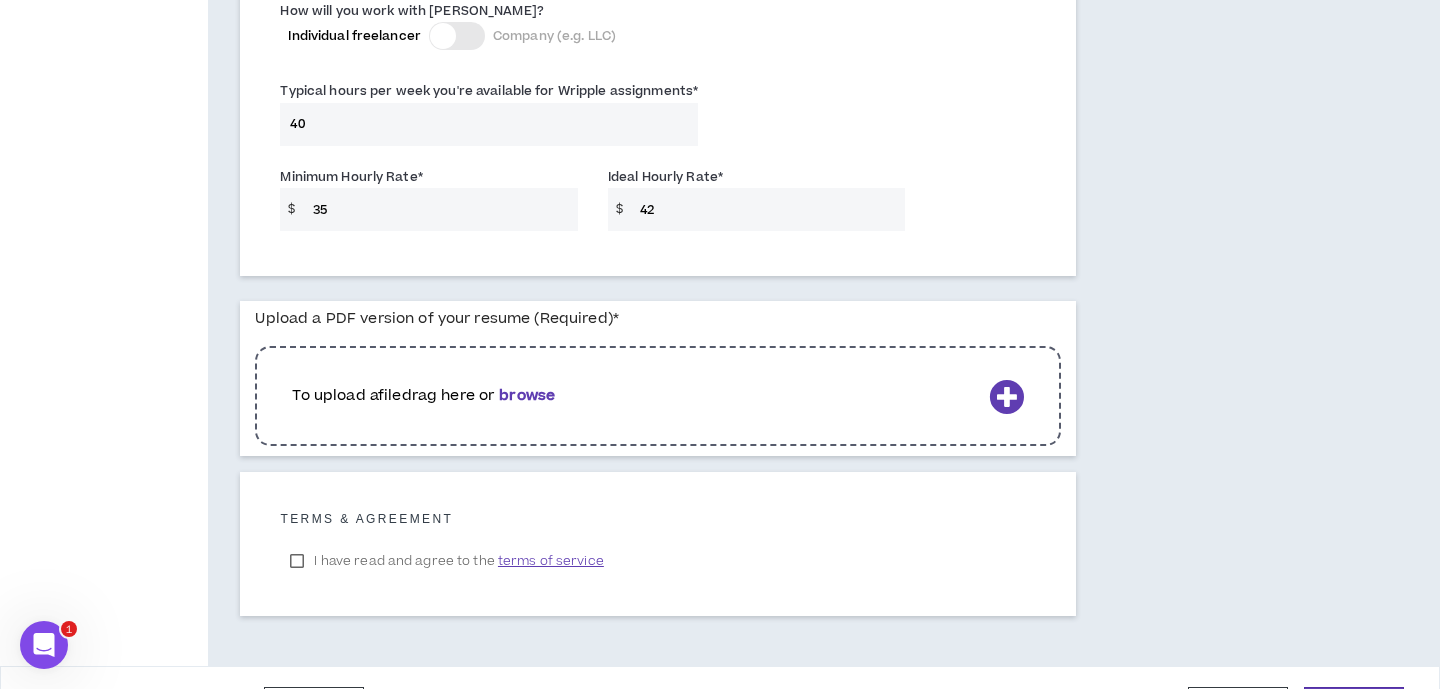 scroll, scrollTop: 1557, scrollLeft: 0, axis: vertical 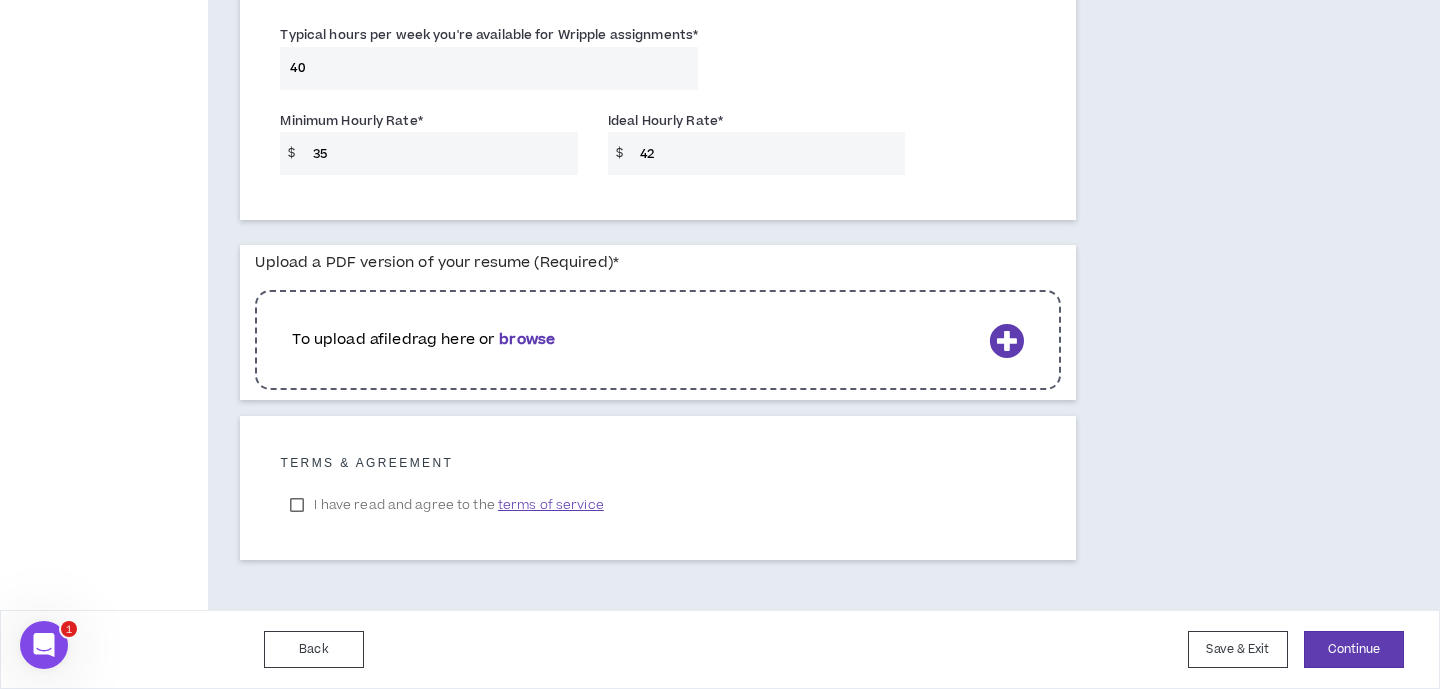 type on "42" 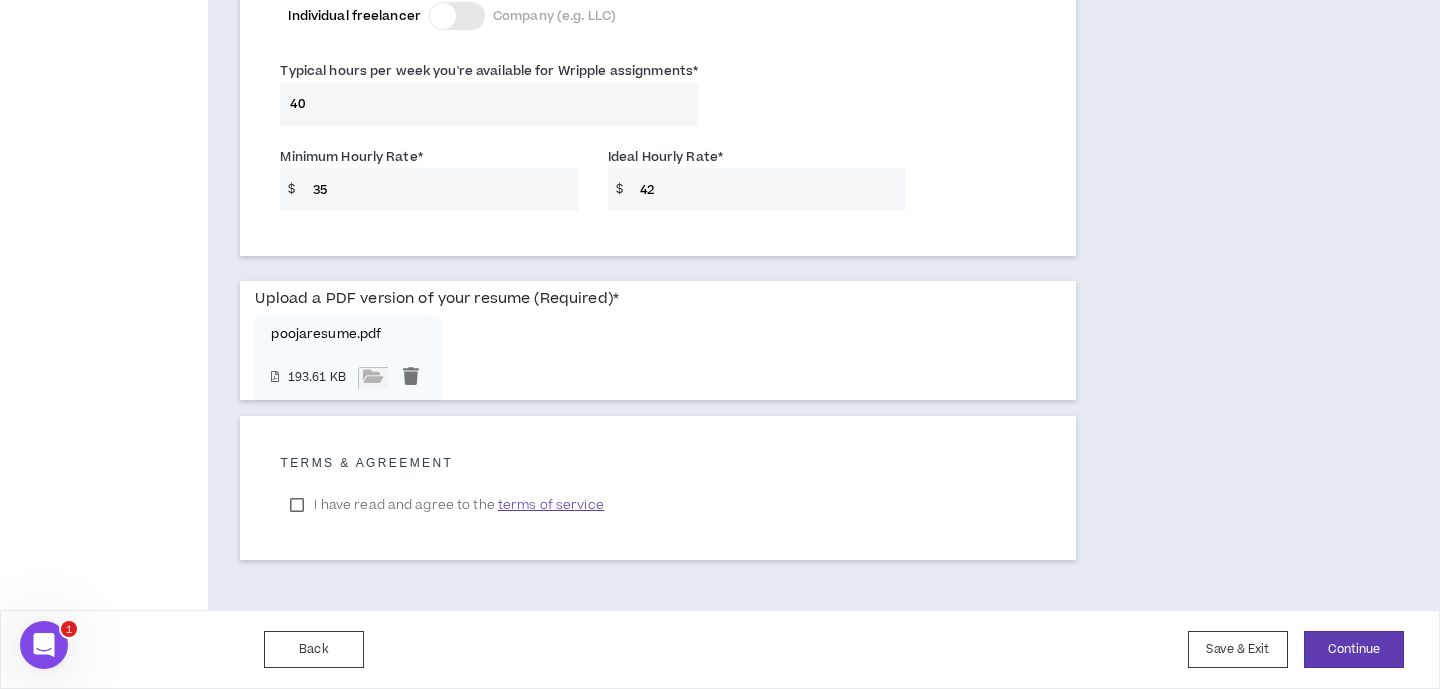 scroll, scrollTop: 1521, scrollLeft: 0, axis: vertical 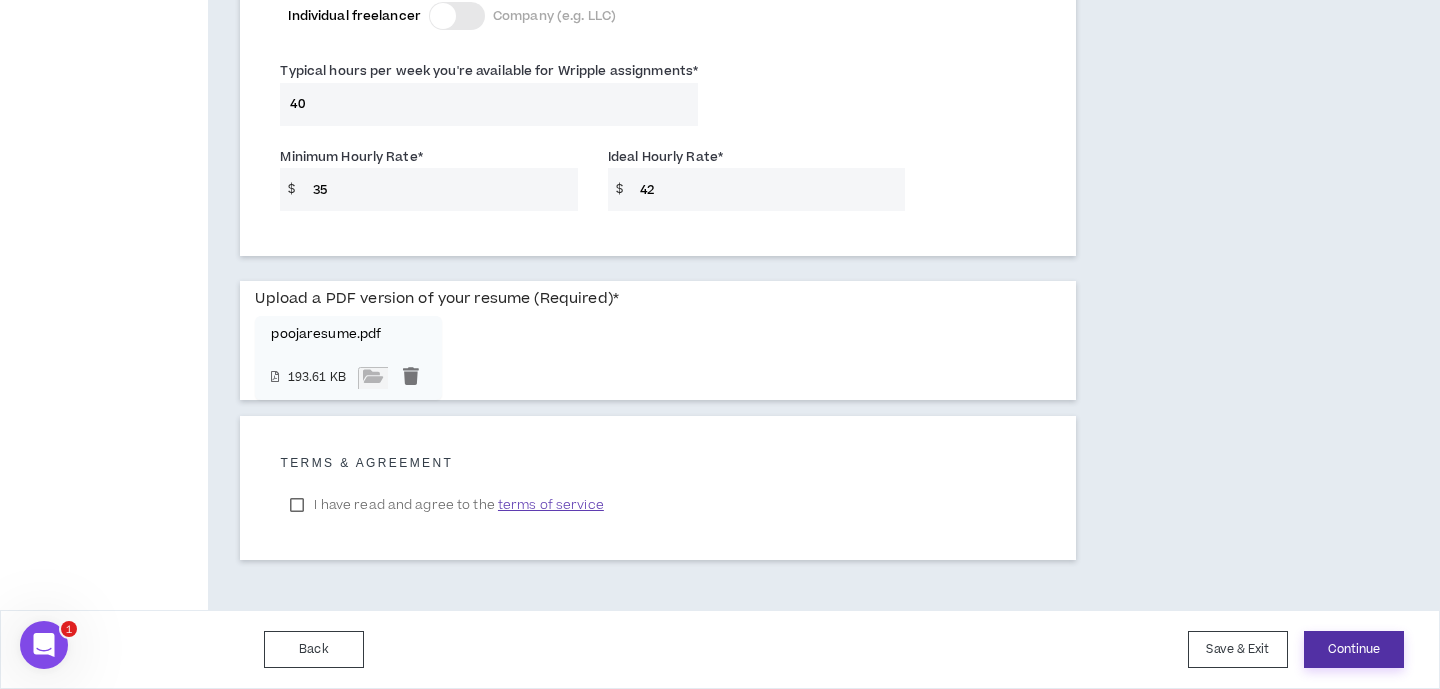click on "Continue" at bounding box center [1354, 649] 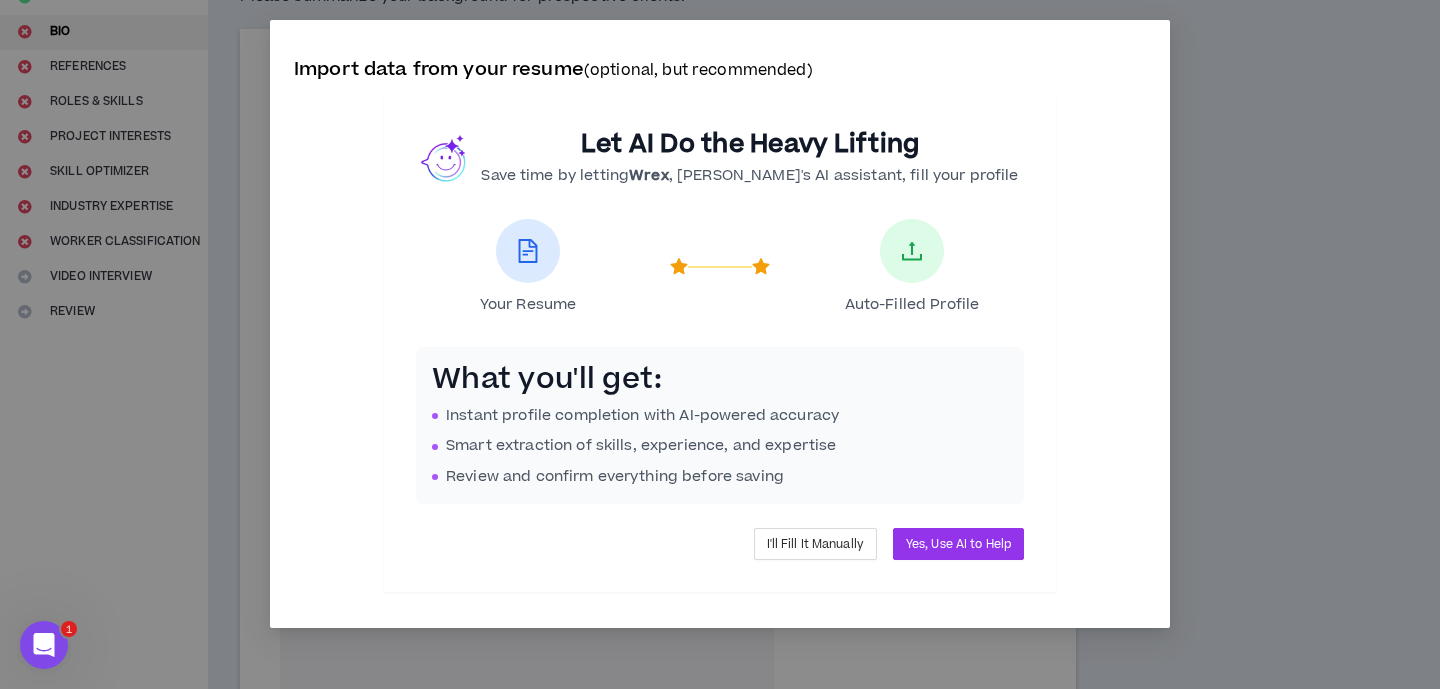 scroll, scrollTop: 0, scrollLeft: 0, axis: both 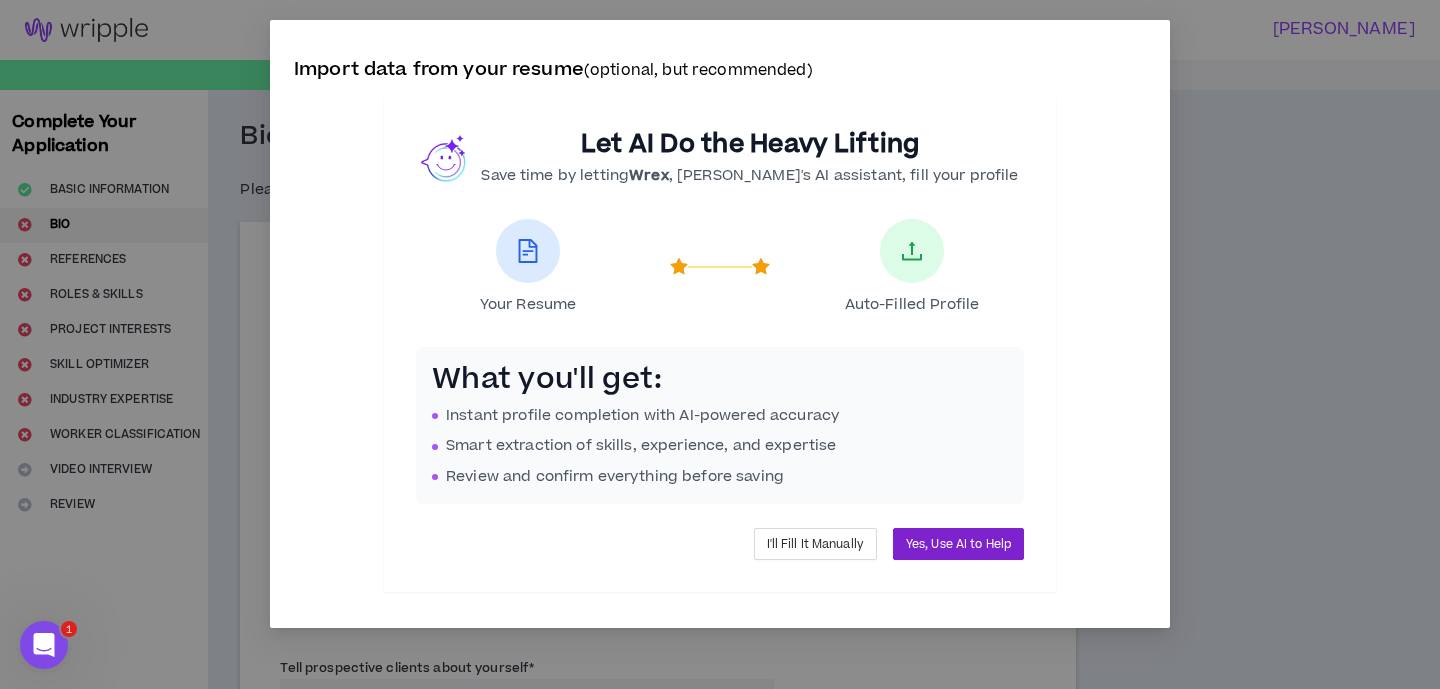 click on "Yes, Use AI to Help" at bounding box center (958, 544) 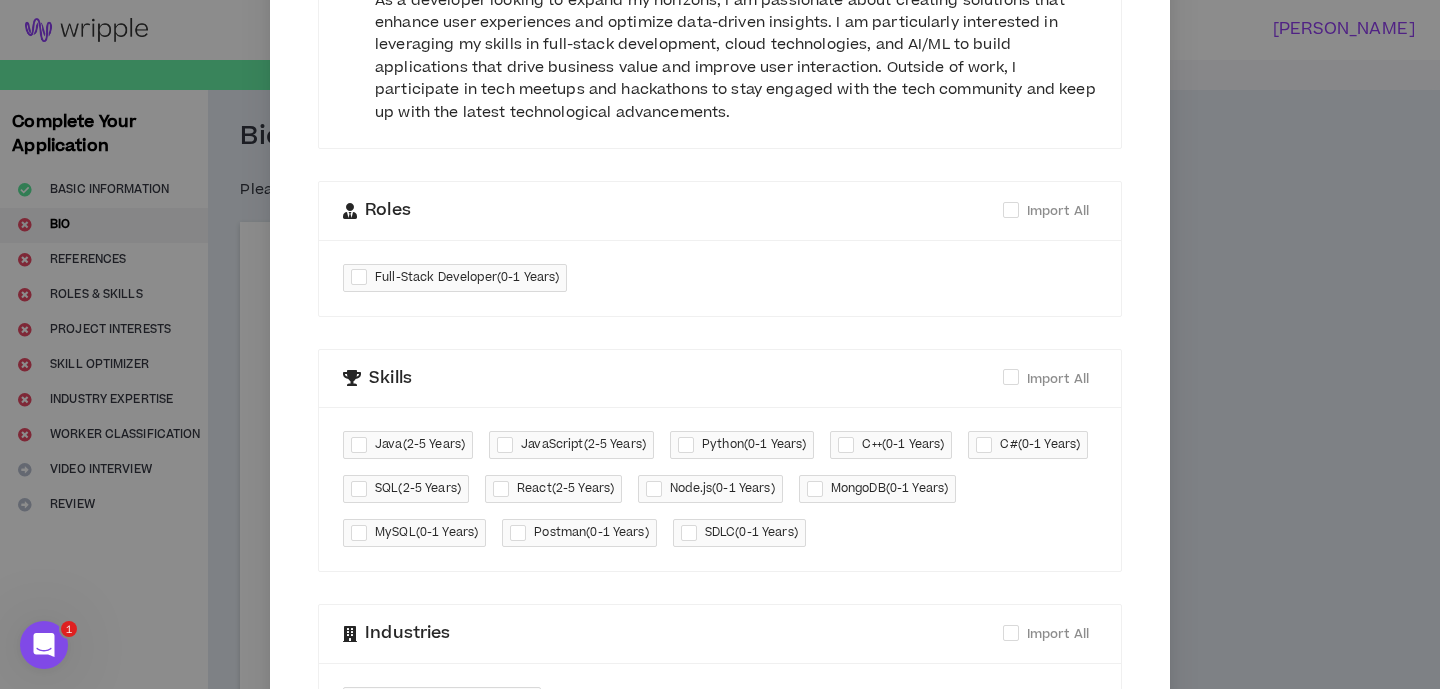scroll, scrollTop: 557, scrollLeft: 0, axis: vertical 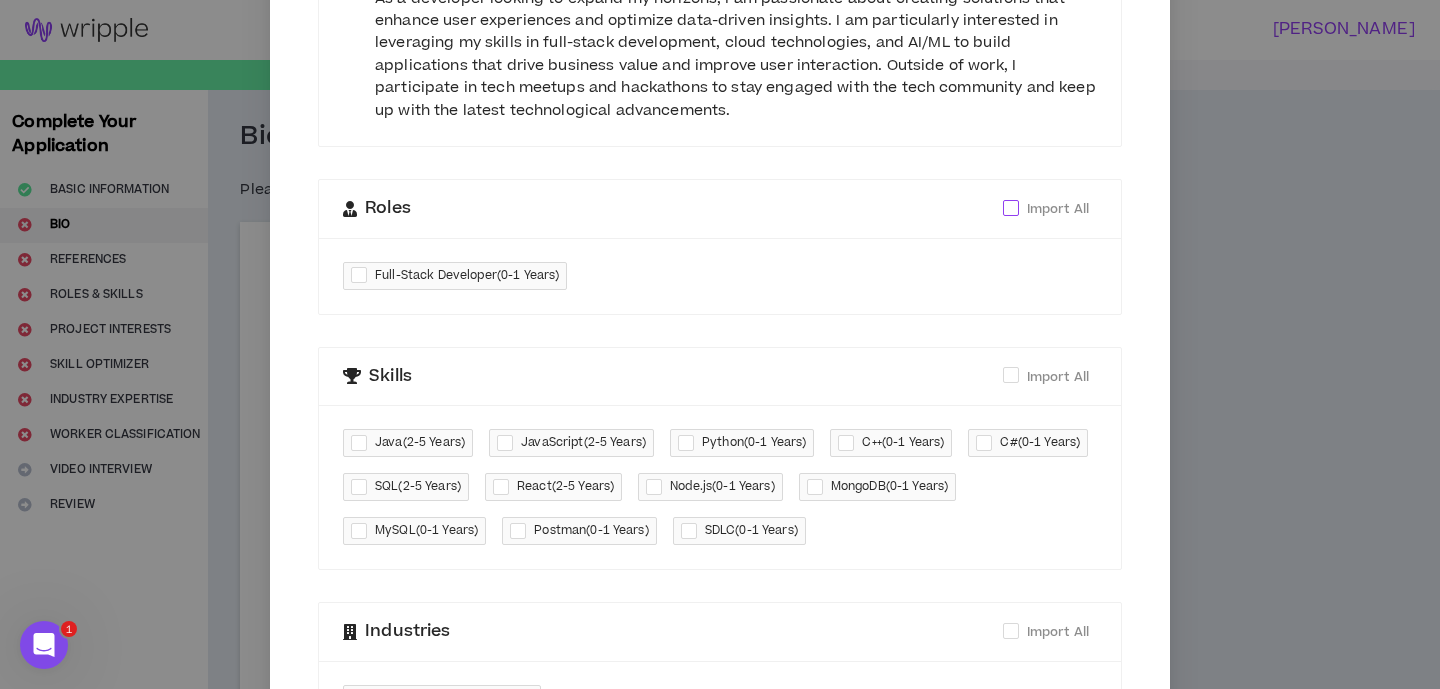 click on "Import All" at bounding box center [1058, 209] 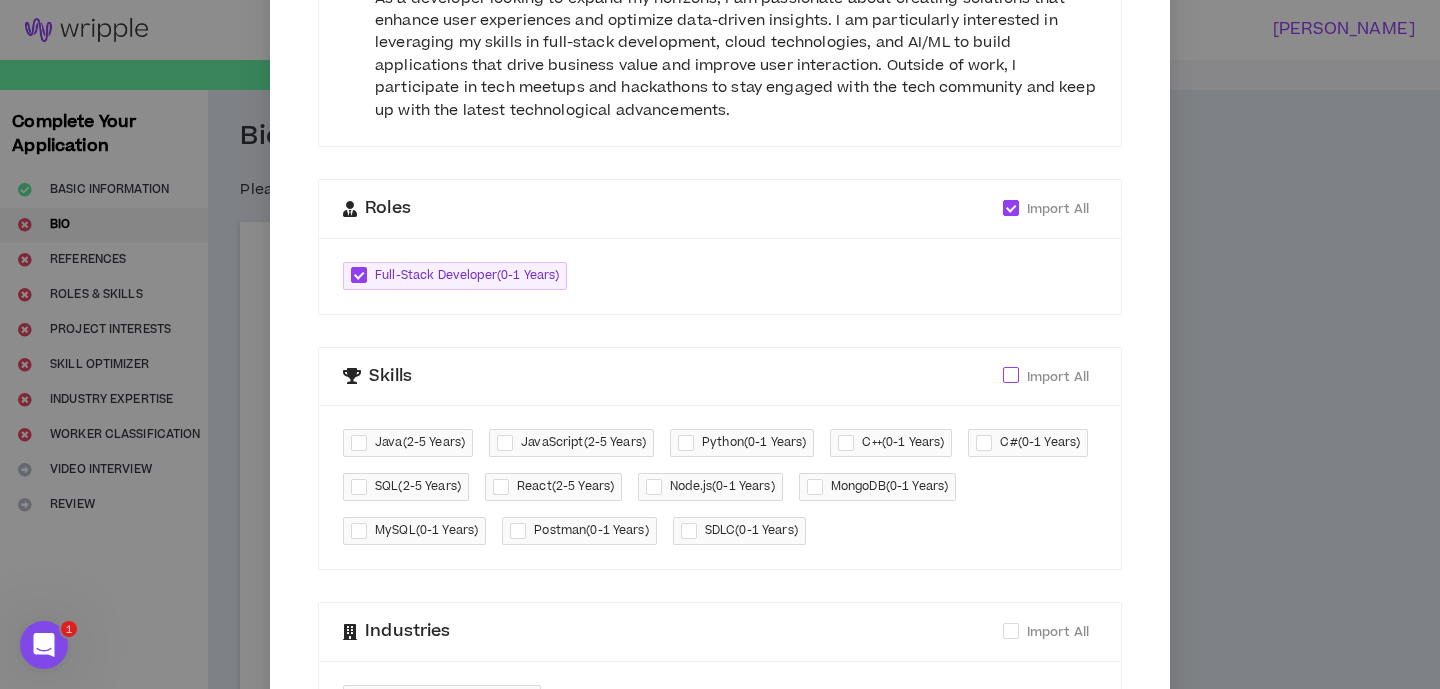 click on "Import All" at bounding box center [1058, 377] 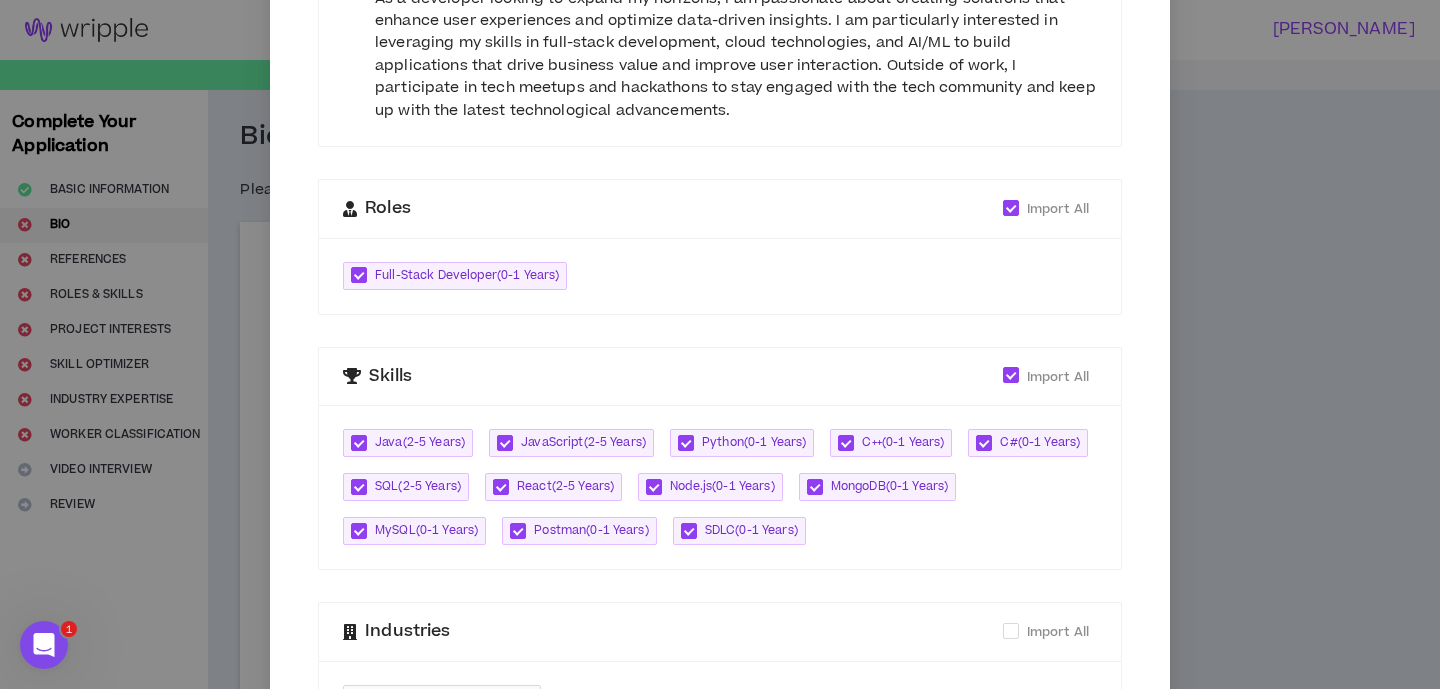 scroll, scrollTop: 743, scrollLeft: 0, axis: vertical 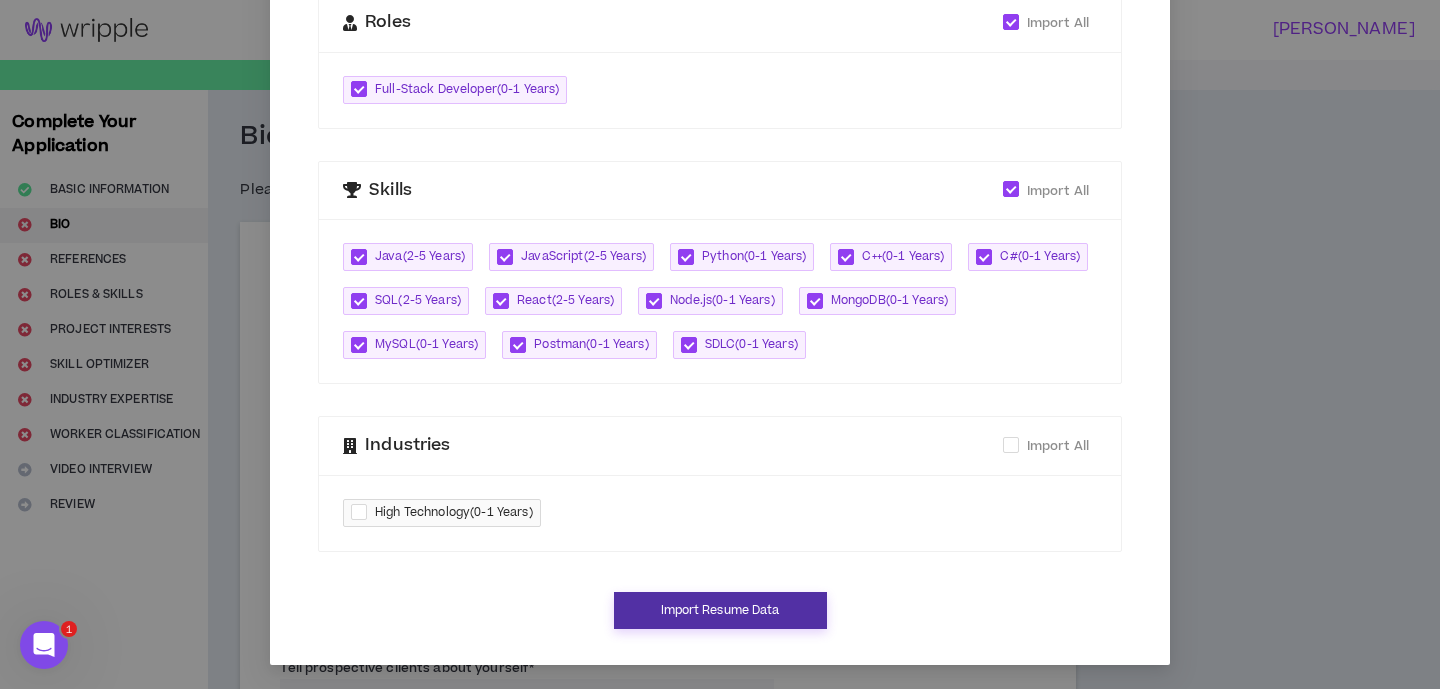 click on "Import Resume Data" at bounding box center [720, 610] 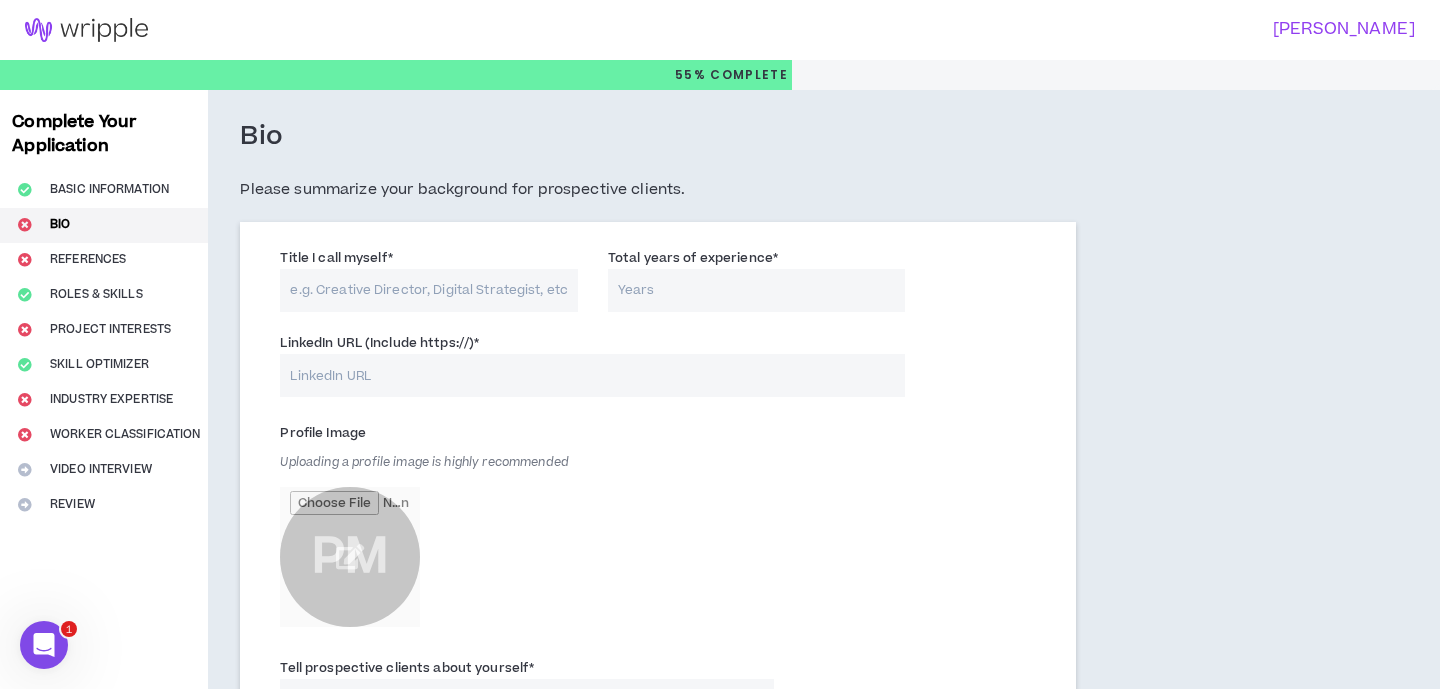 scroll, scrollTop: 0, scrollLeft: 0, axis: both 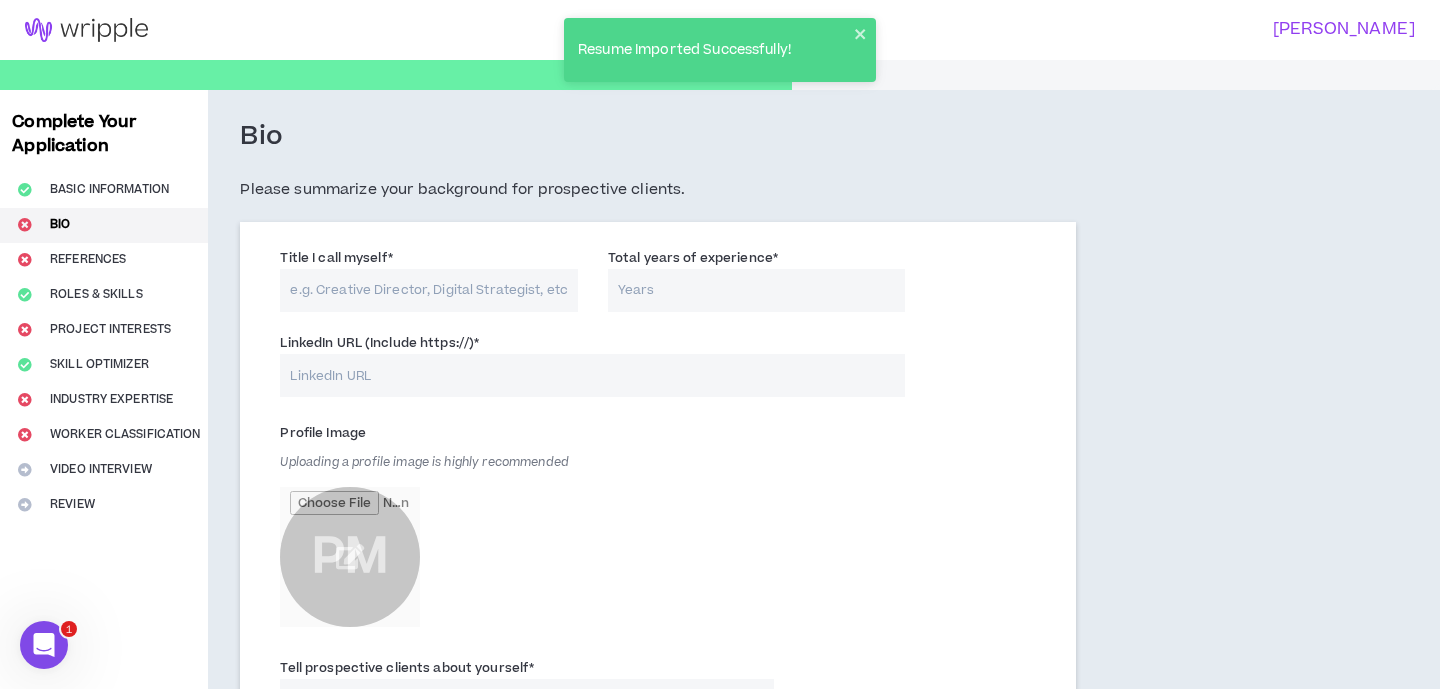click on "Complete Your Application Basic Information Bio References Roles & Skills Project Interests Skill Optimizer Industry Expertise Worker Classification Video Interview Review" at bounding box center (104, 834) 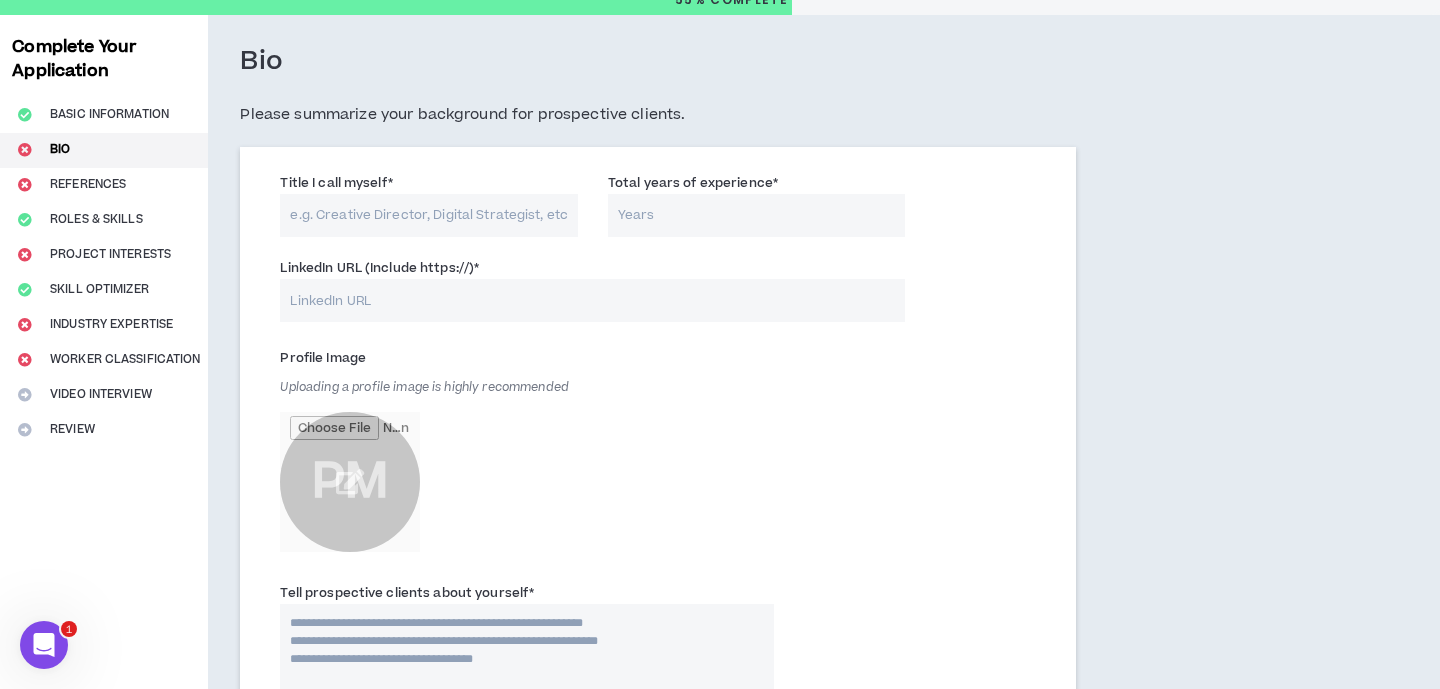 scroll, scrollTop: 0, scrollLeft: 0, axis: both 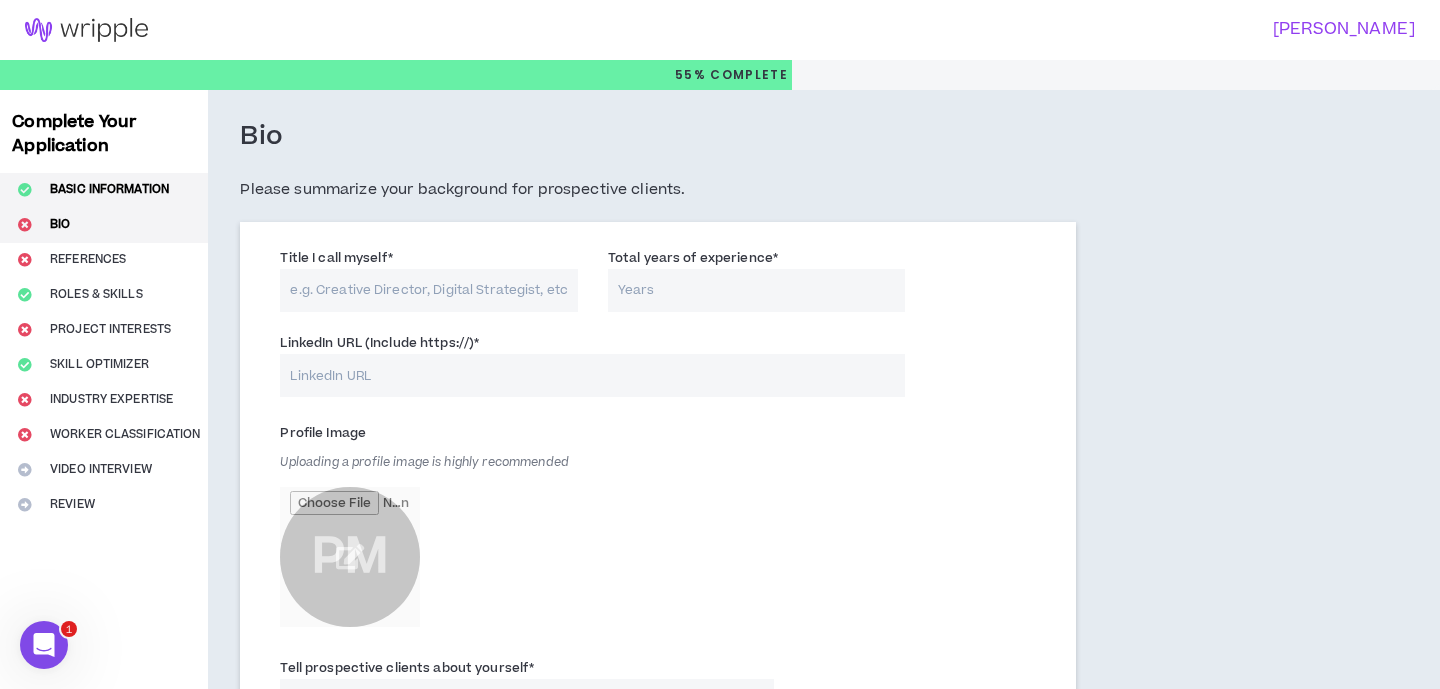 click on "Basic Information" at bounding box center (104, 190) 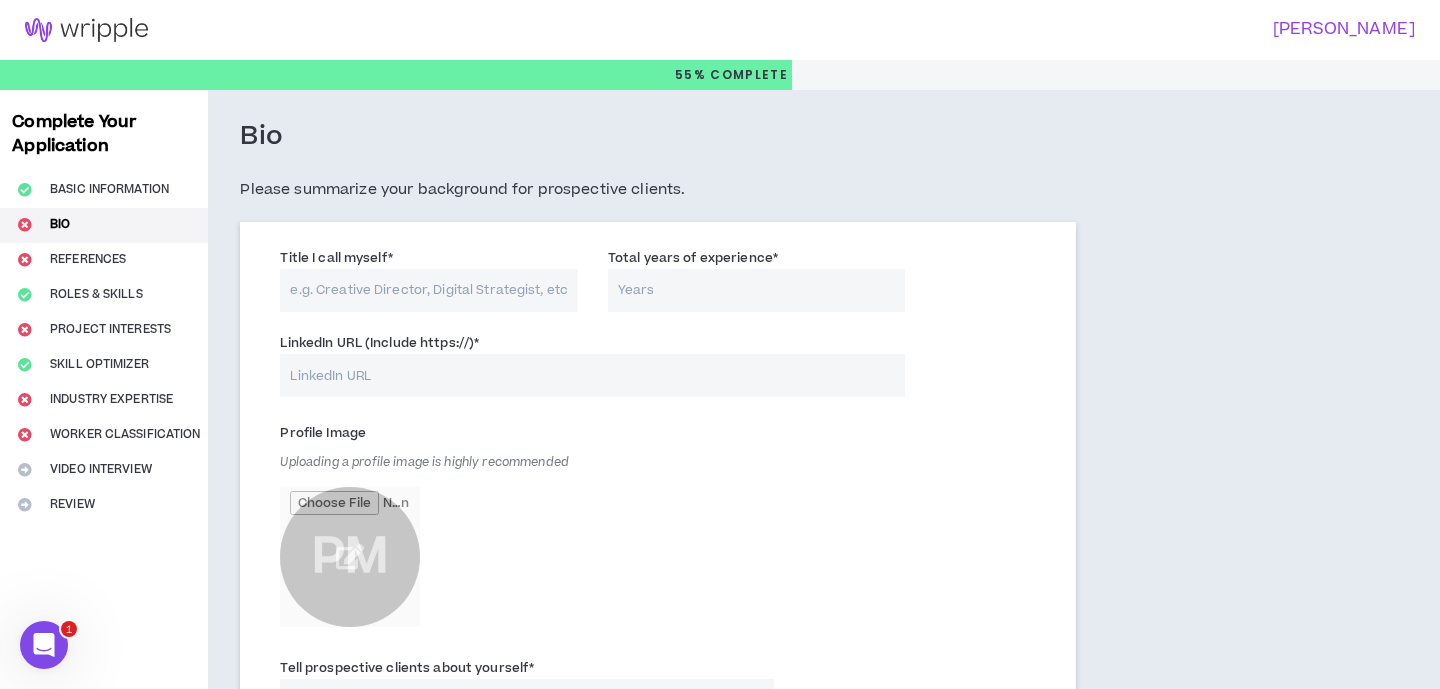 select on "*" 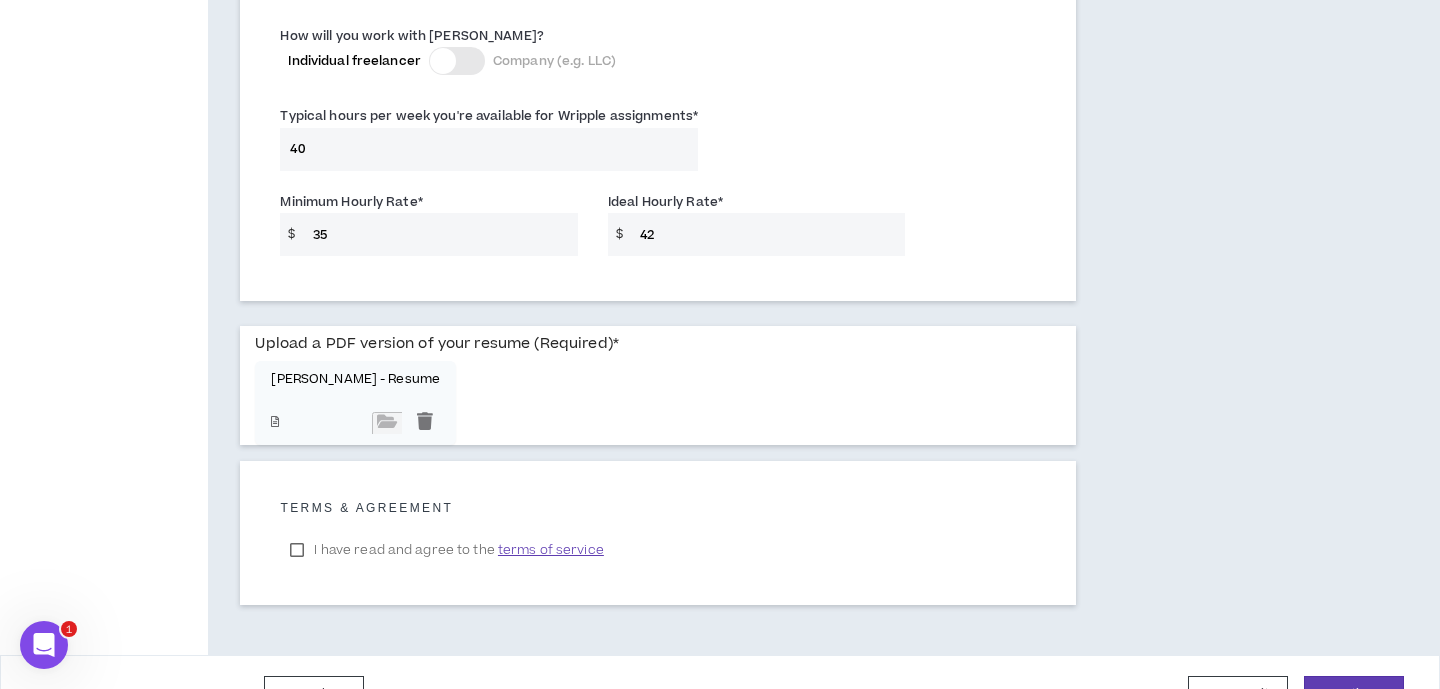 scroll, scrollTop: 1521, scrollLeft: 0, axis: vertical 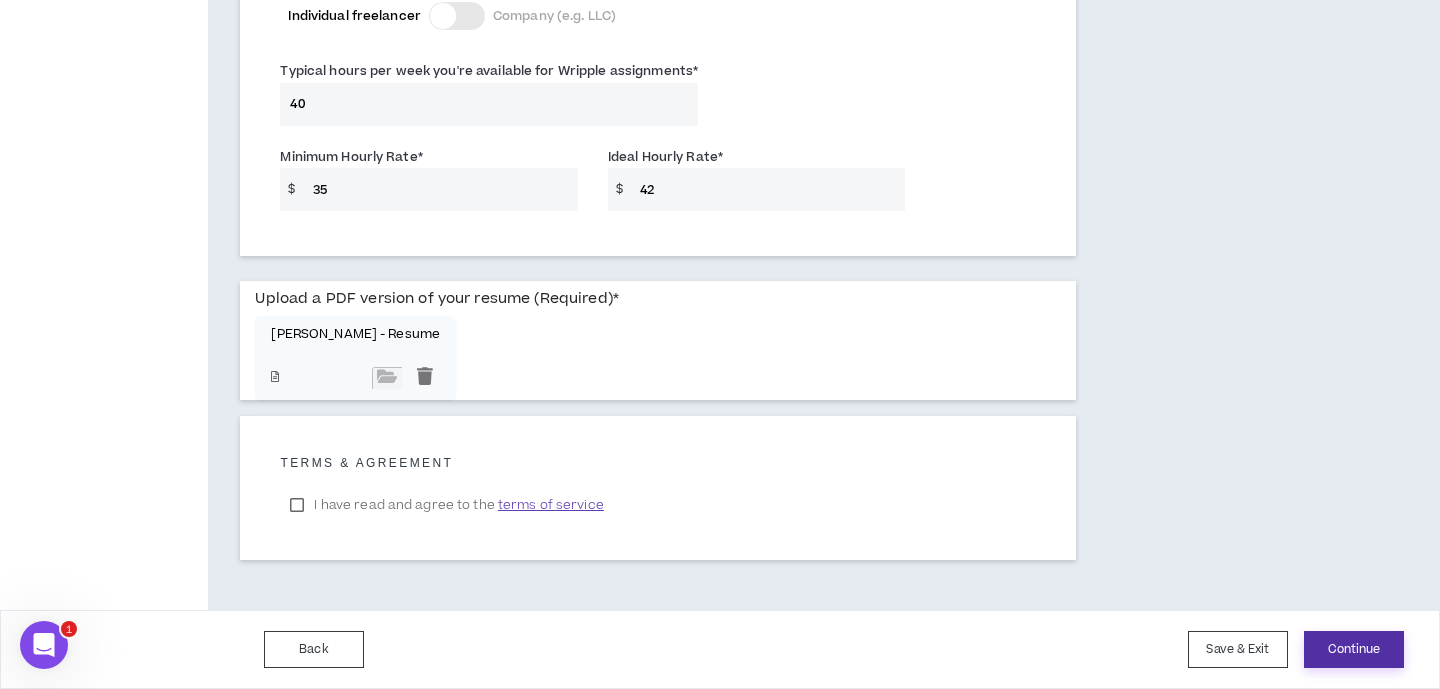 click on "Continue" at bounding box center (1354, 649) 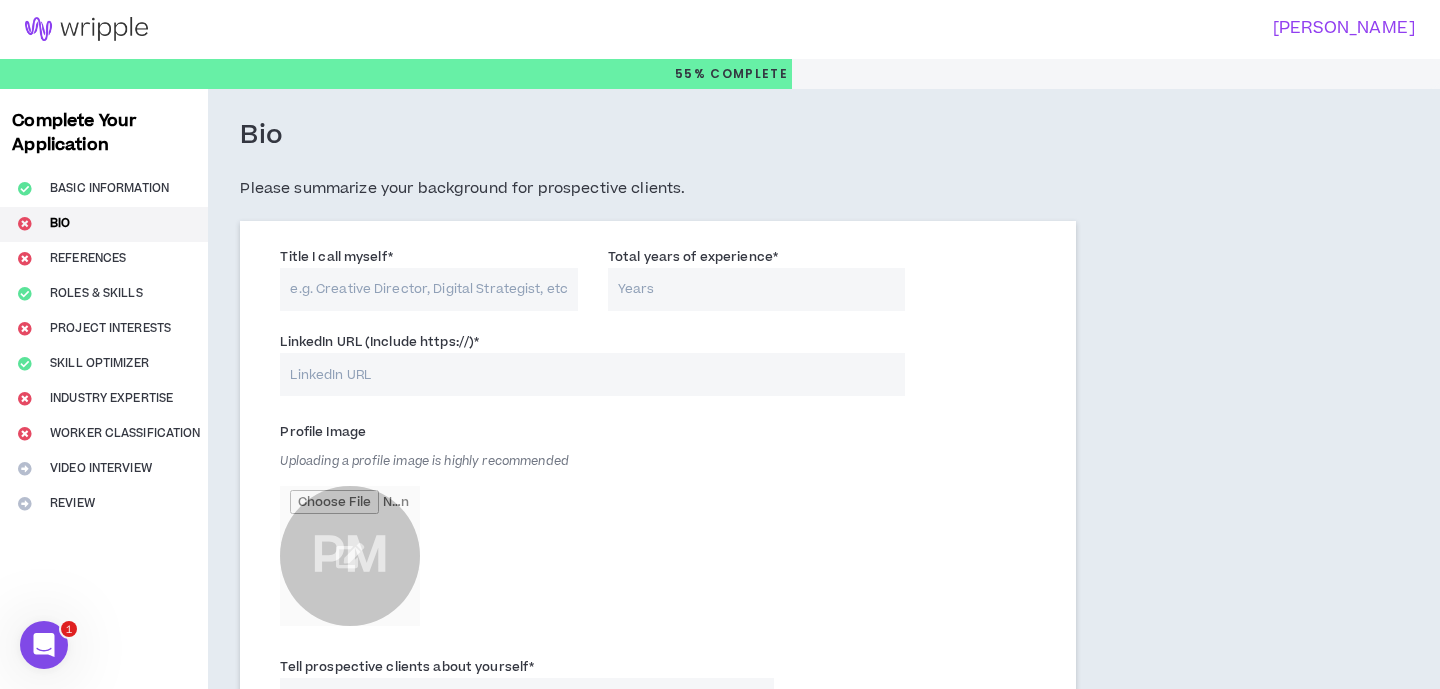 scroll, scrollTop: 0, scrollLeft: 0, axis: both 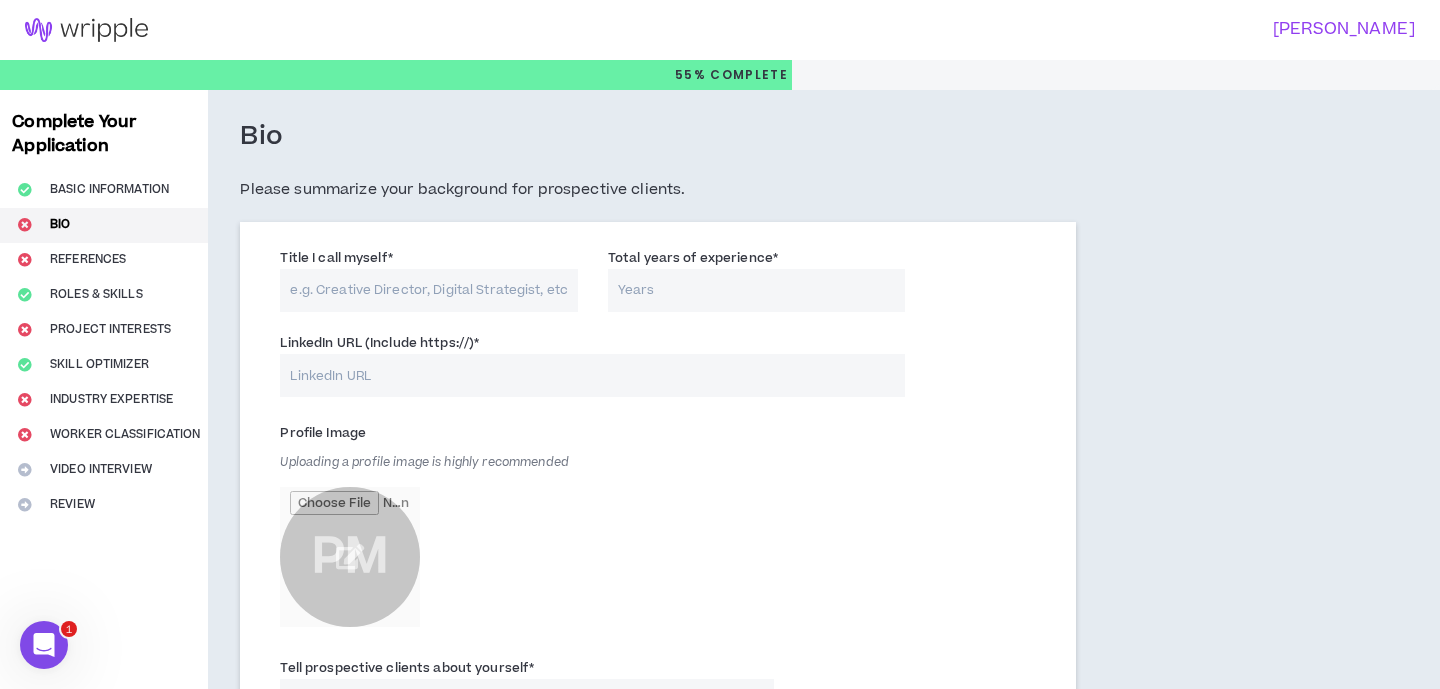 click 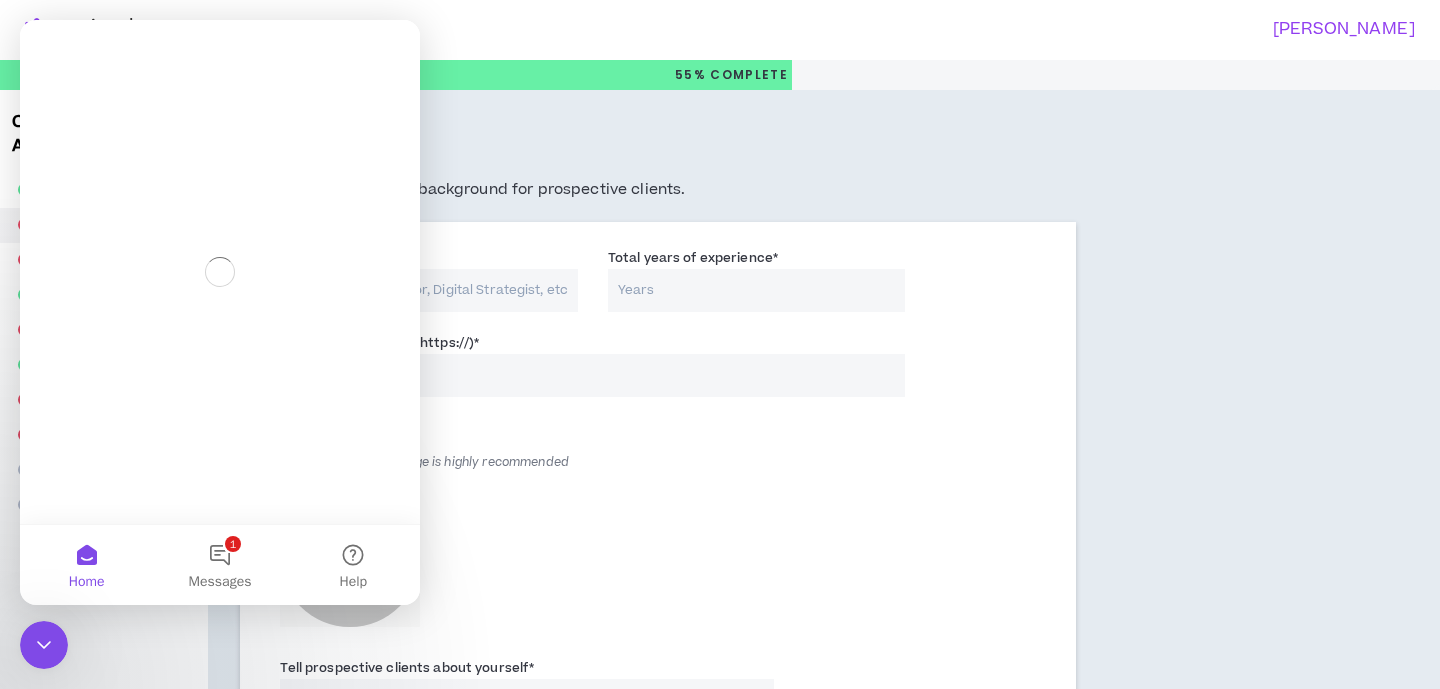 scroll, scrollTop: 0, scrollLeft: 0, axis: both 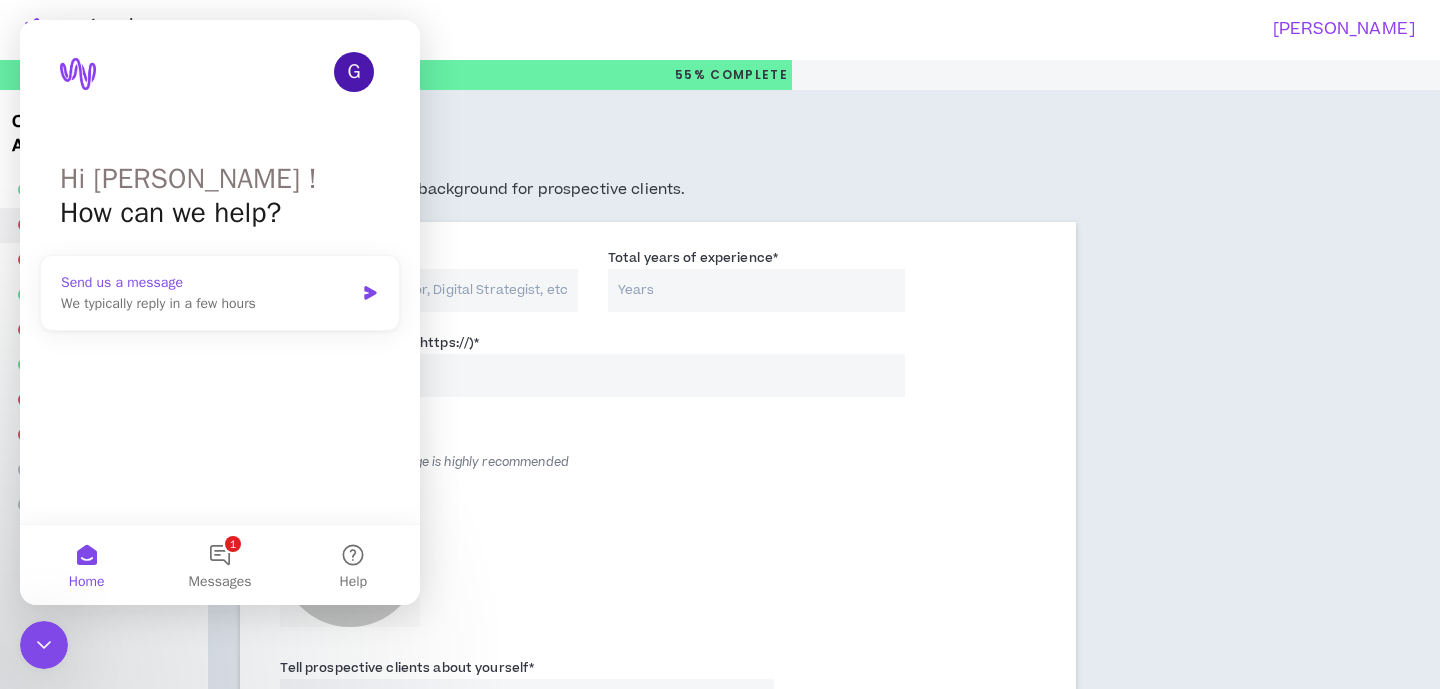 click on "Send us a message" at bounding box center (207, 282) 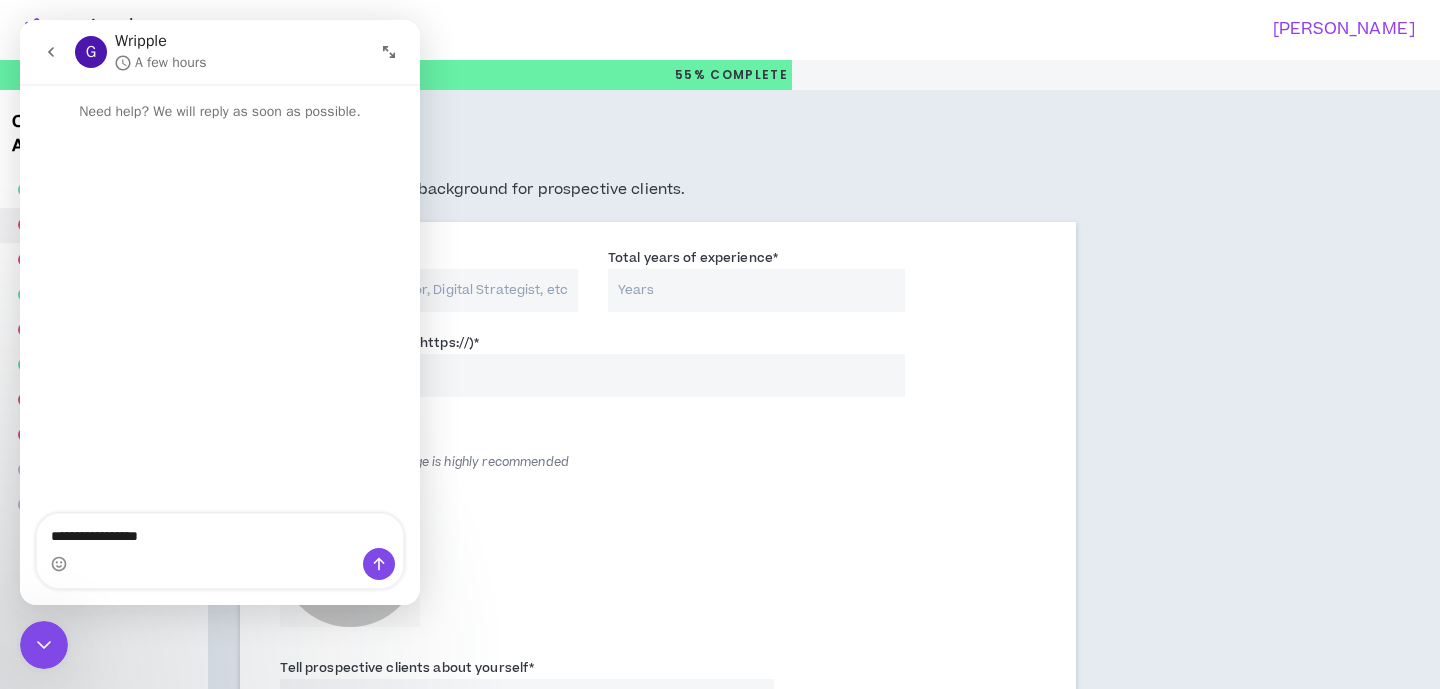 type on "**********" 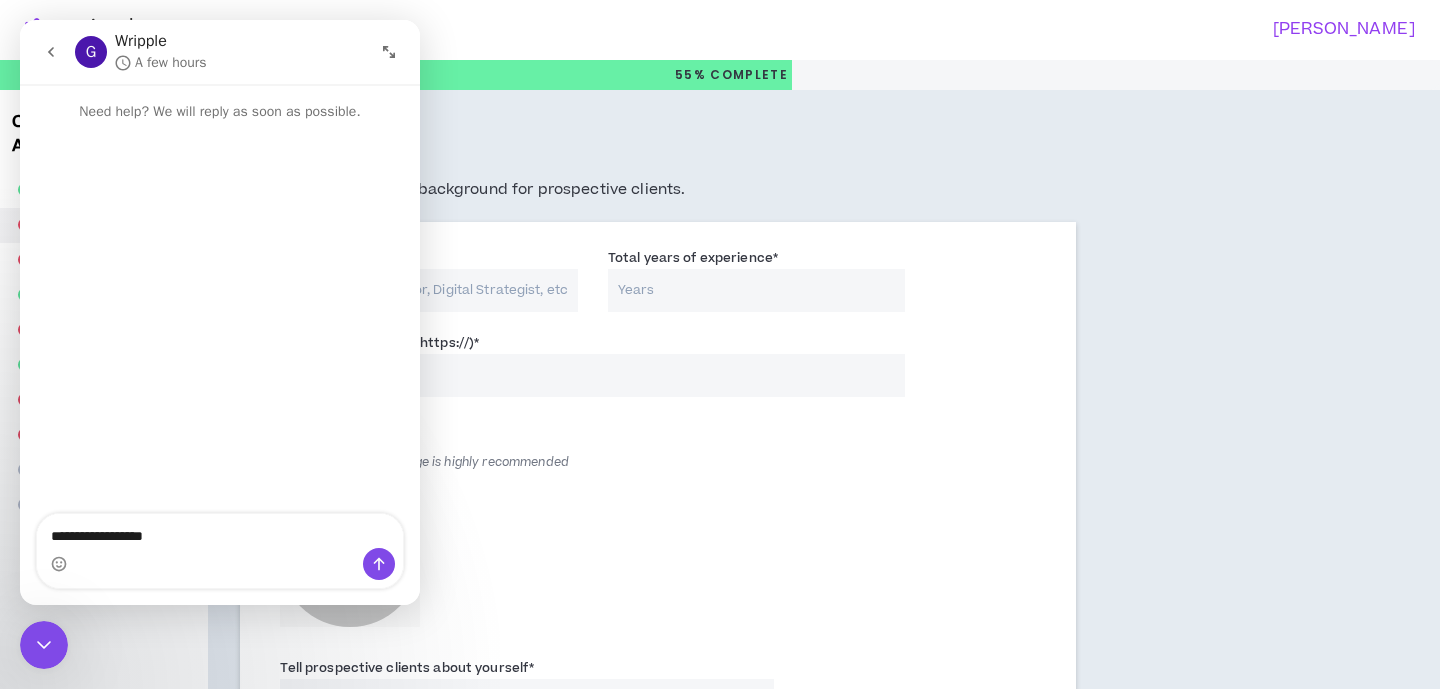 type 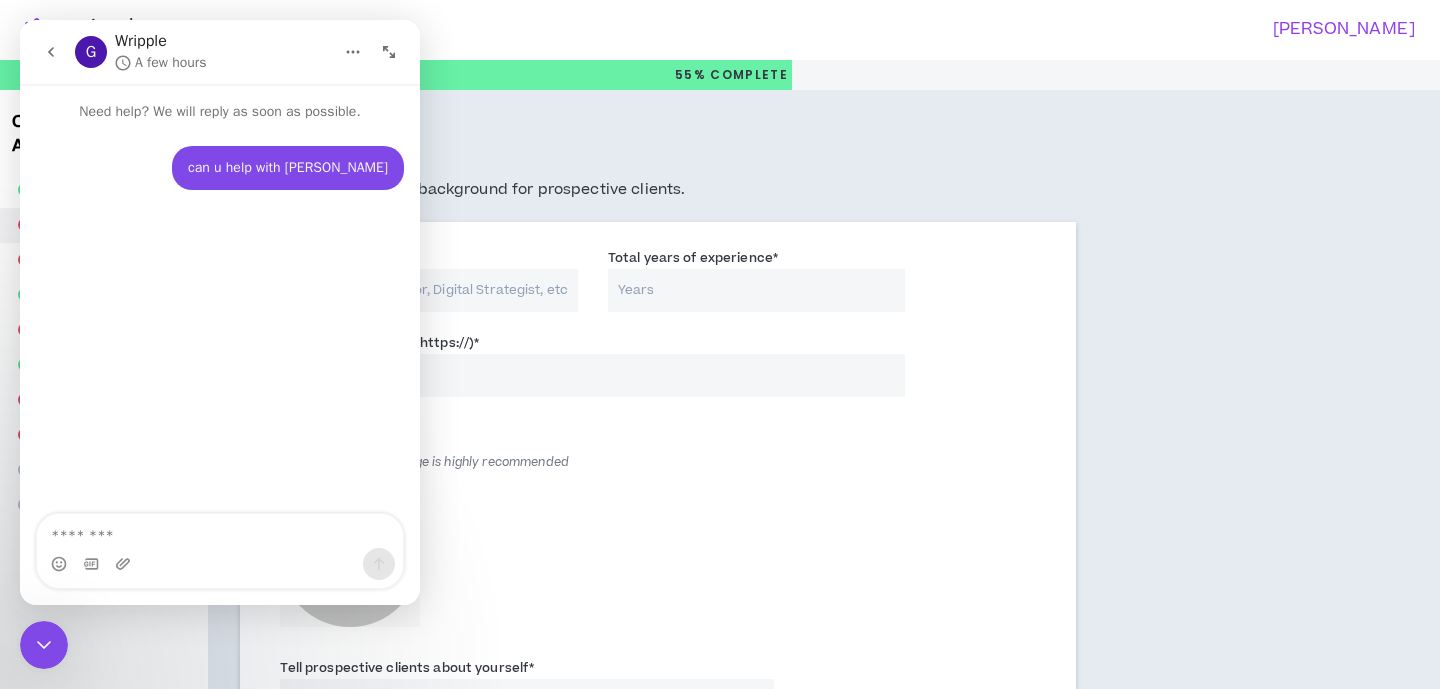 click 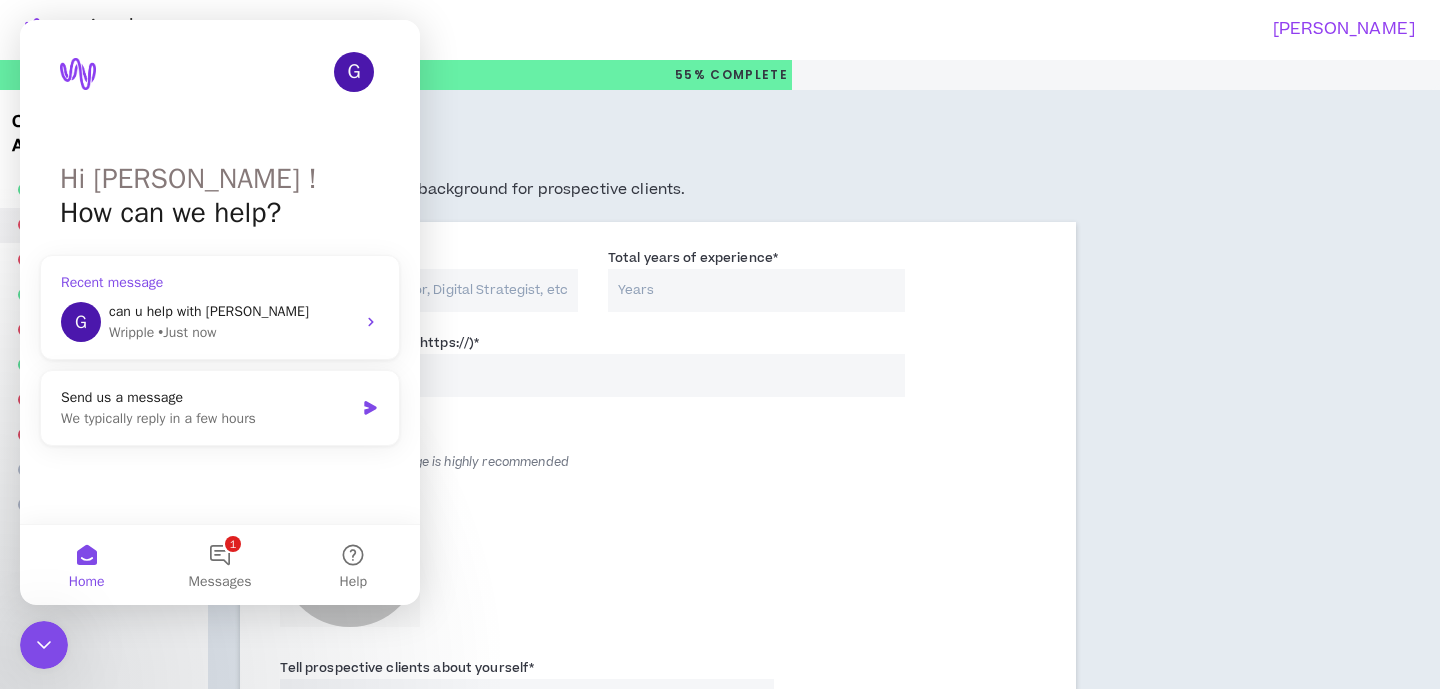 click on "Wripple •  Just now" at bounding box center (232, 332) 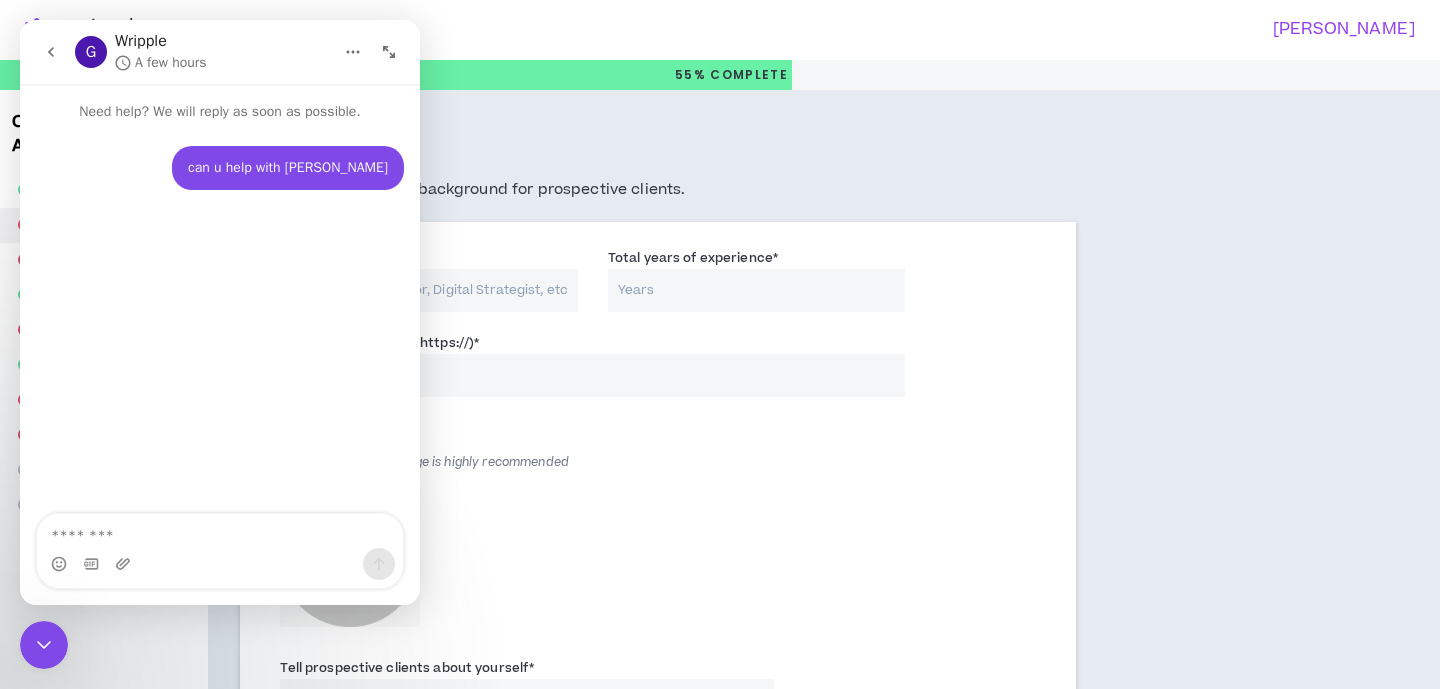 click at bounding box center [51, 52] 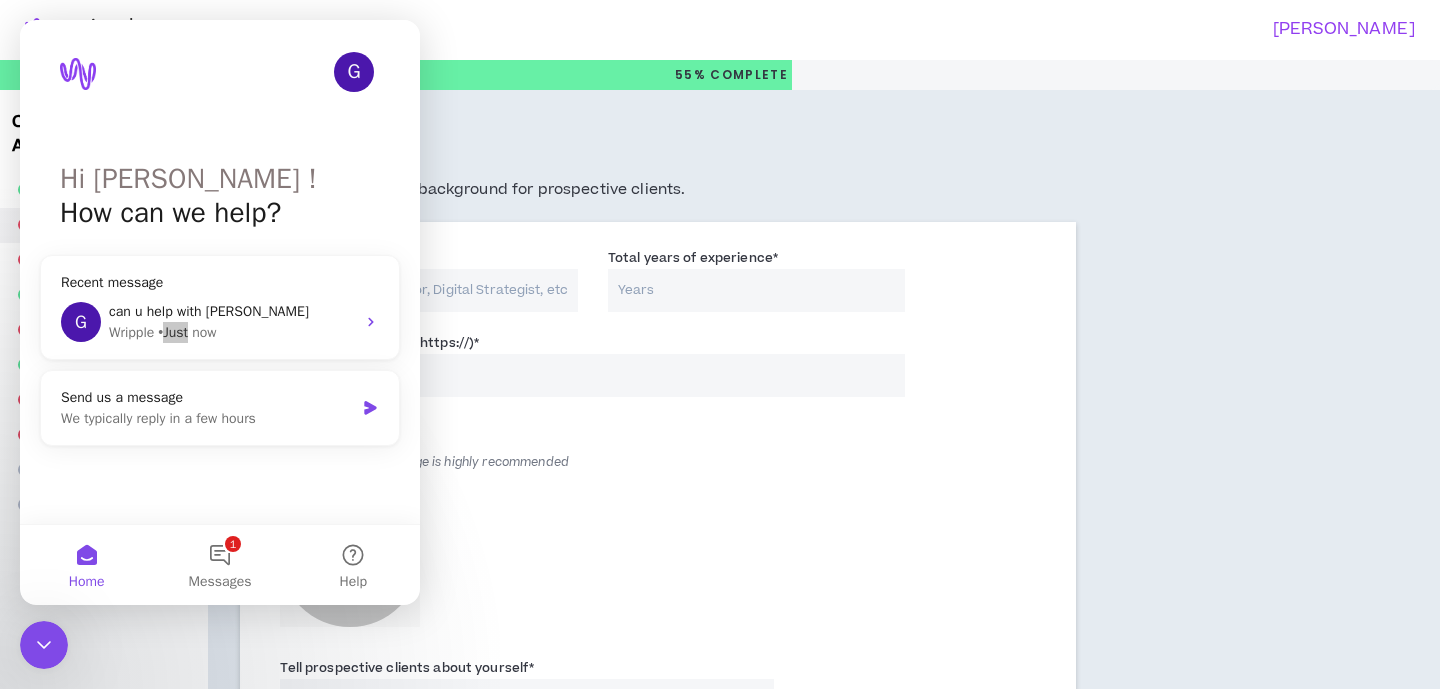 click on "Title I call myself  *" at bounding box center (429, 290) 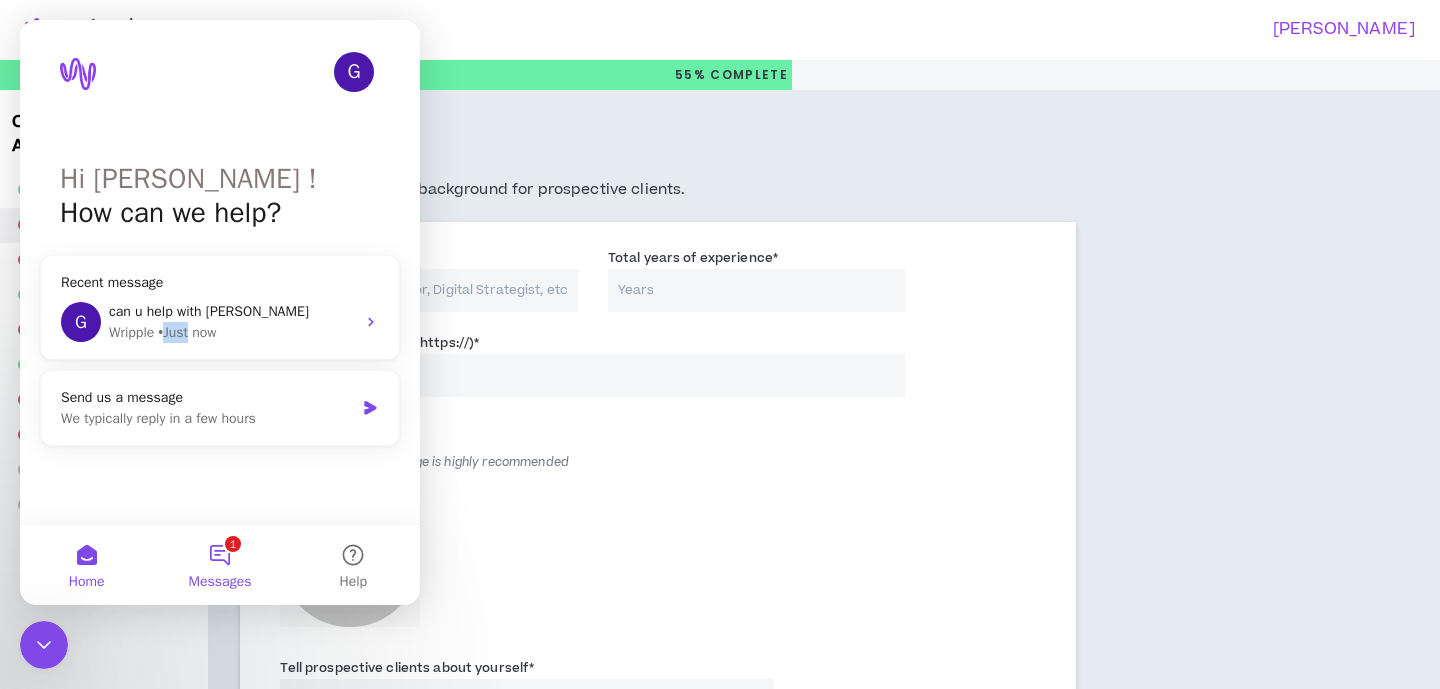 click on "1 Messages" at bounding box center (219, 565) 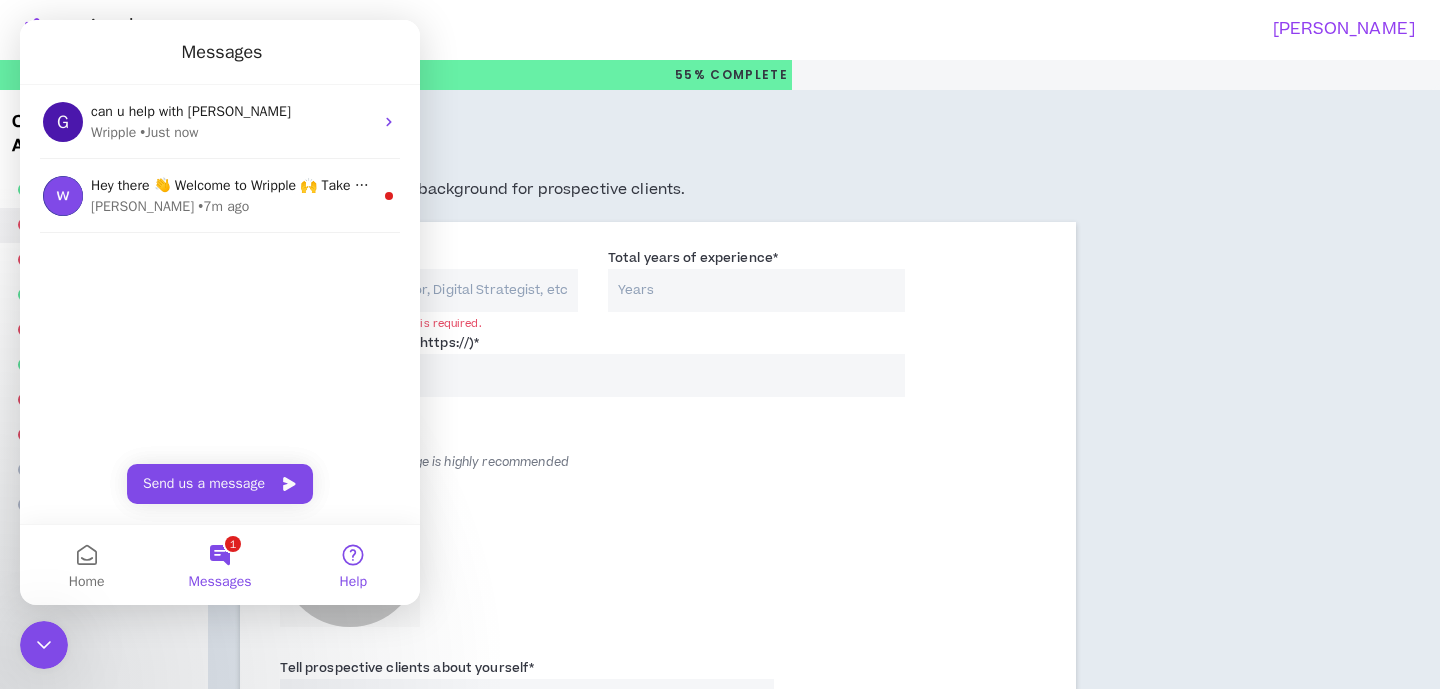 click on "Help" at bounding box center [353, 565] 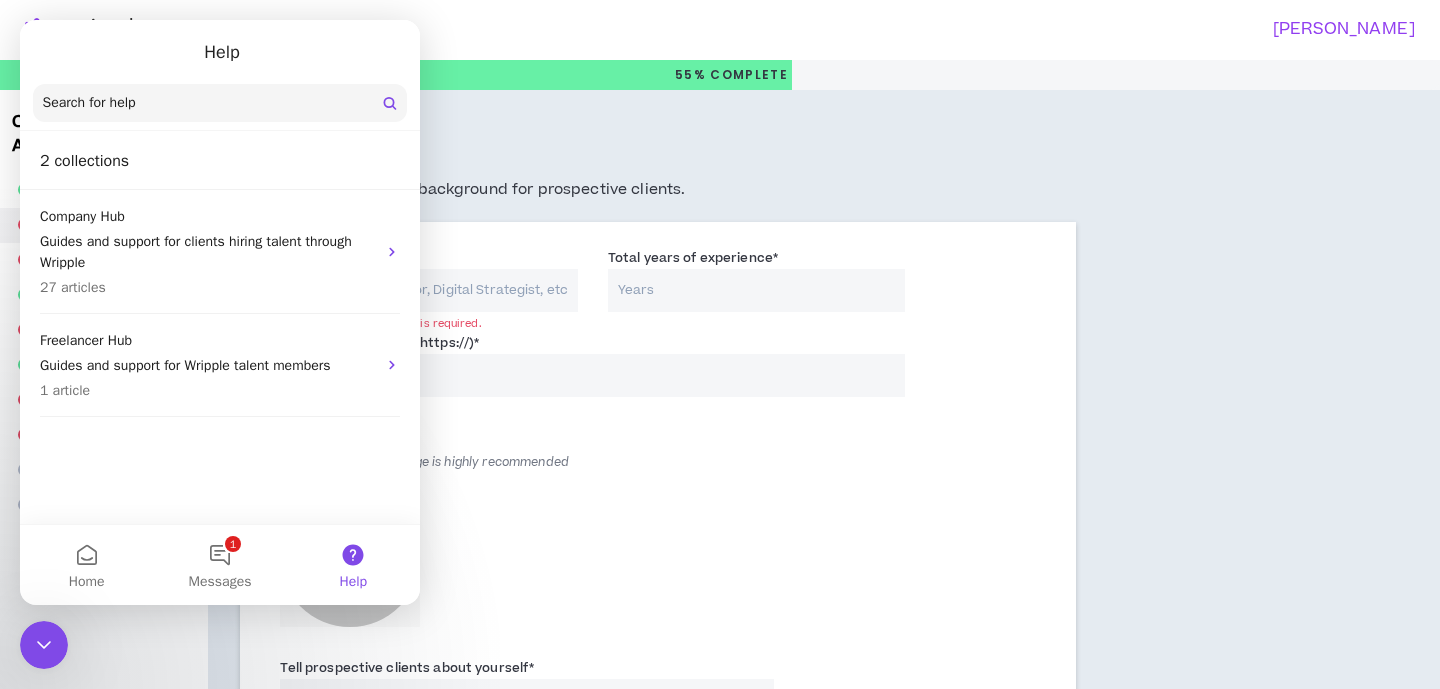 click on "LinkedIn URL (Include https://)  *" at bounding box center [592, 375] 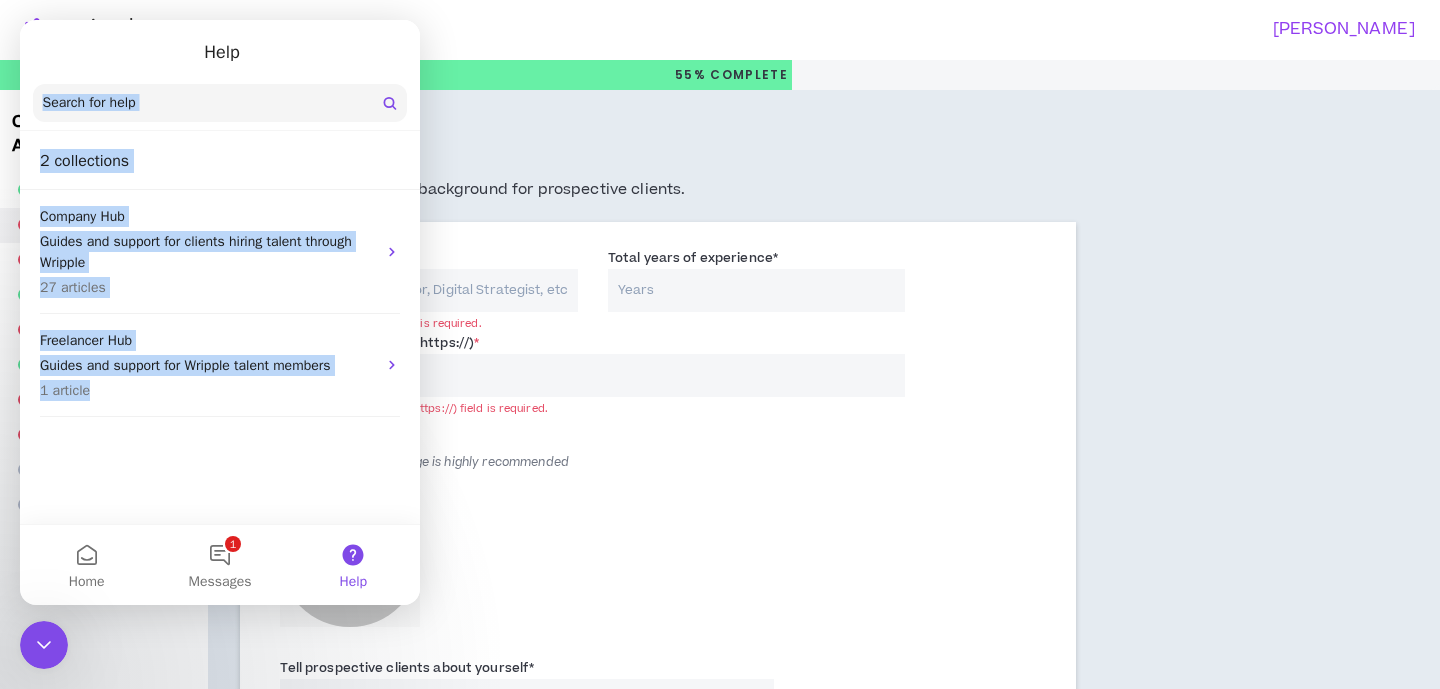 drag, startPoint x: 372, startPoint y: 60, endPoint x: 364, endPoint y: 458, distance: 398.08038 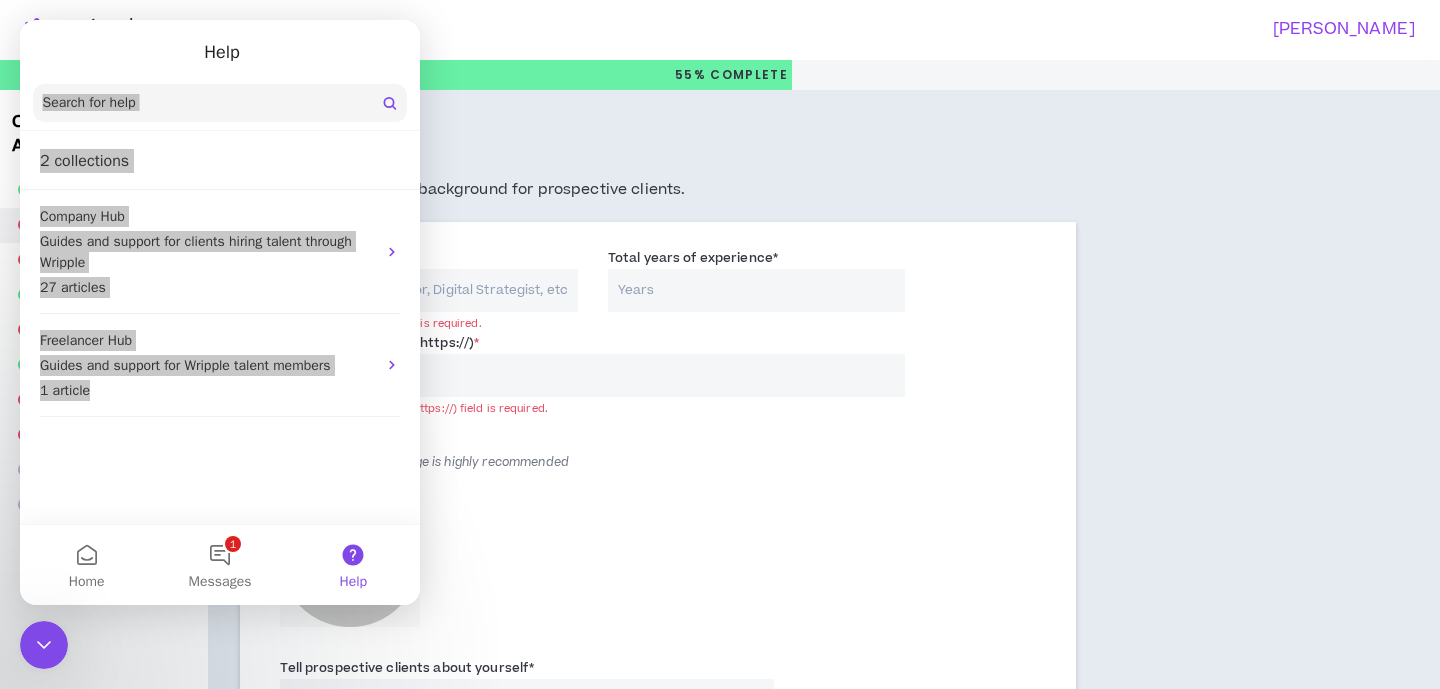 click on "Bio Please summarize your background for prospective clients. Title I call myself  * The title i call myself field is required. Total years of experience  * LinkedIn URL (Include https://)  * The linkedin url (include https://) field is required. Profile Image Uploading a profile image is highly recommended PM Tell prospective clients about yourself  * Portfolio Link or Website Portfolio URL (Include https://) External Sources (optional) In addition to your LinkedIn and portfolio site, you may include other related links or documents to display in your profile. Related Links Select link type.. Add Link Related Documents (optional) Select Documents Accepted File Types:  .pdf, .doc, .docx, .txt, .xlsx, .xls, .csv, .ppt, .pptx" at bounding box center (658, 834) 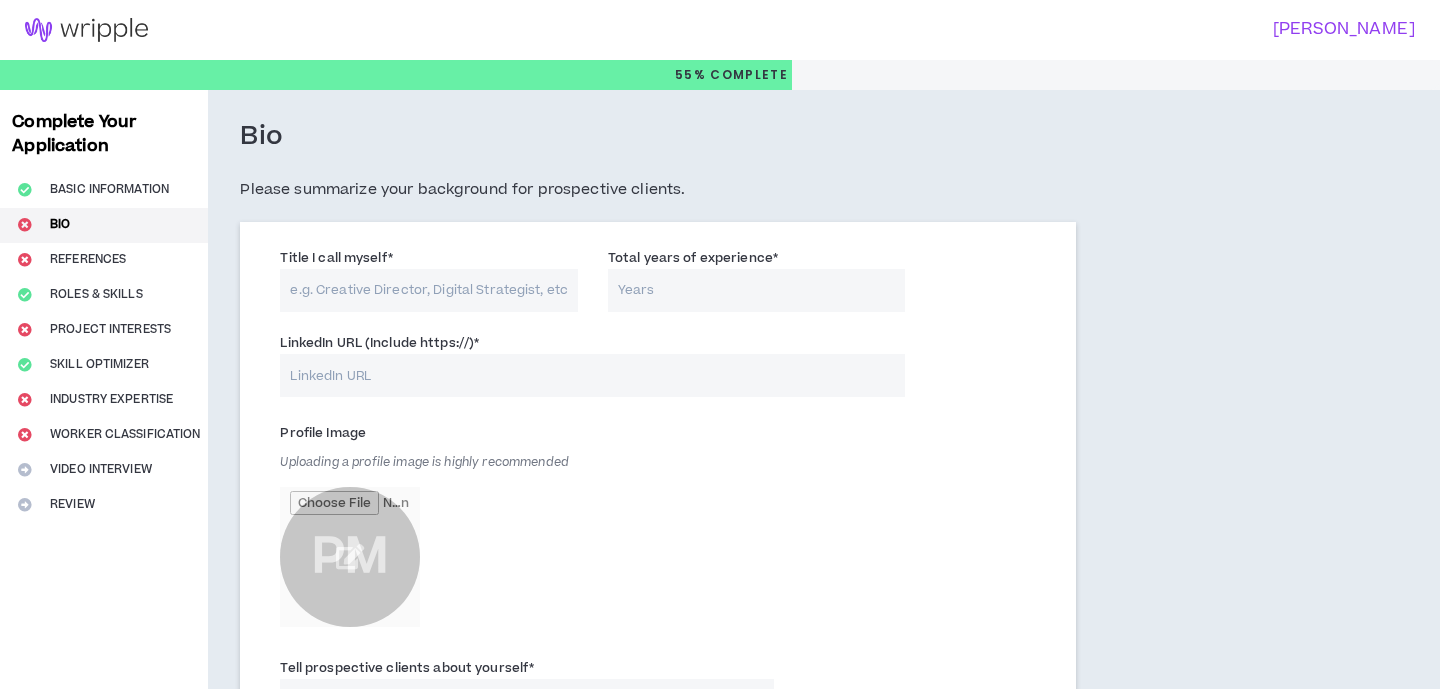 scroll, scrollTop: 0, scrollLeft: 0, axis: both 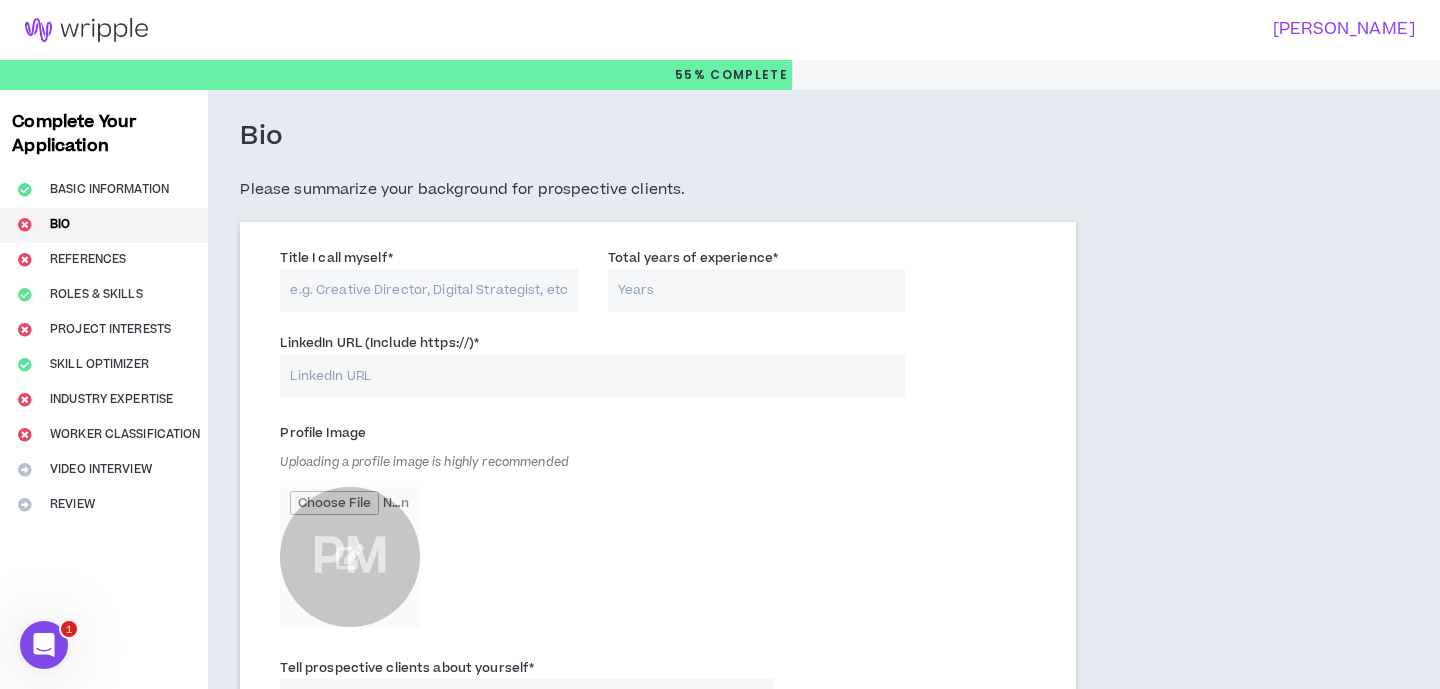 click on "Title I call myself  *" at bounding box center [429, 290] 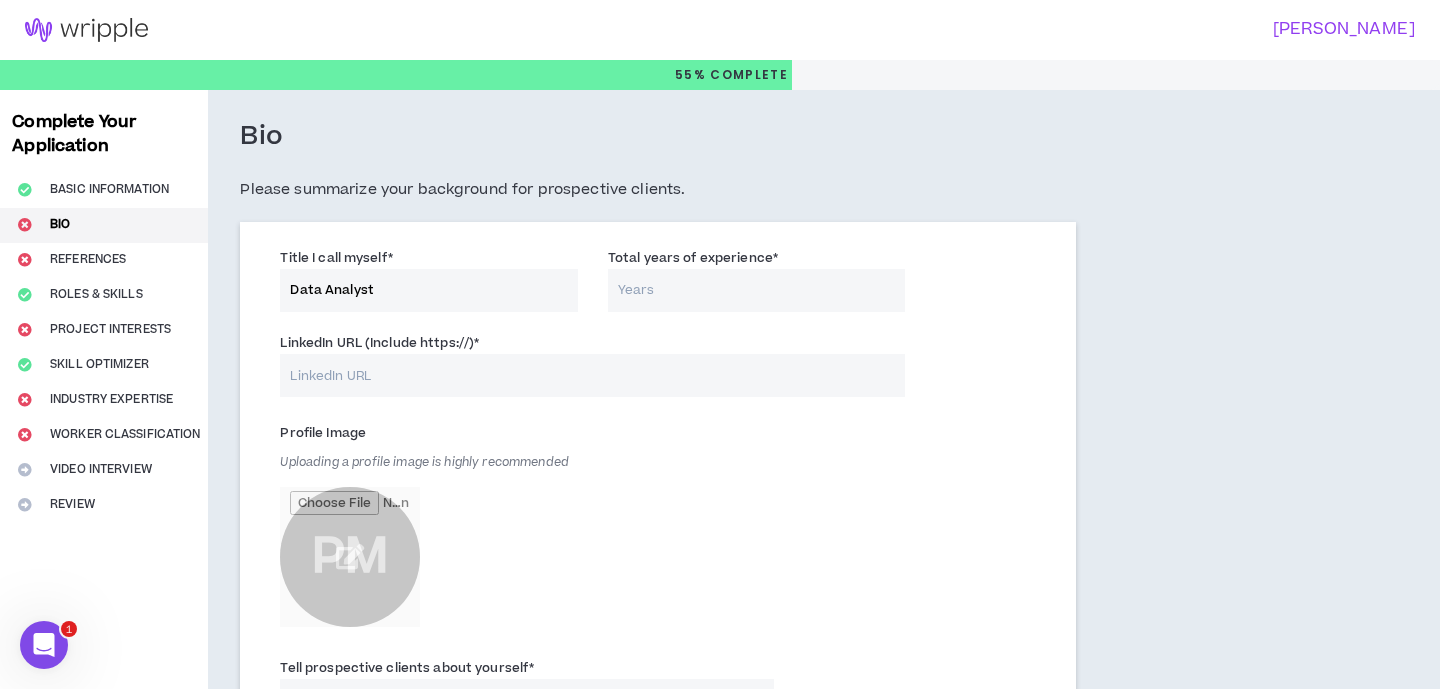 scroll, scrollTop: 10, scrollLeft: 0, axis: vertical 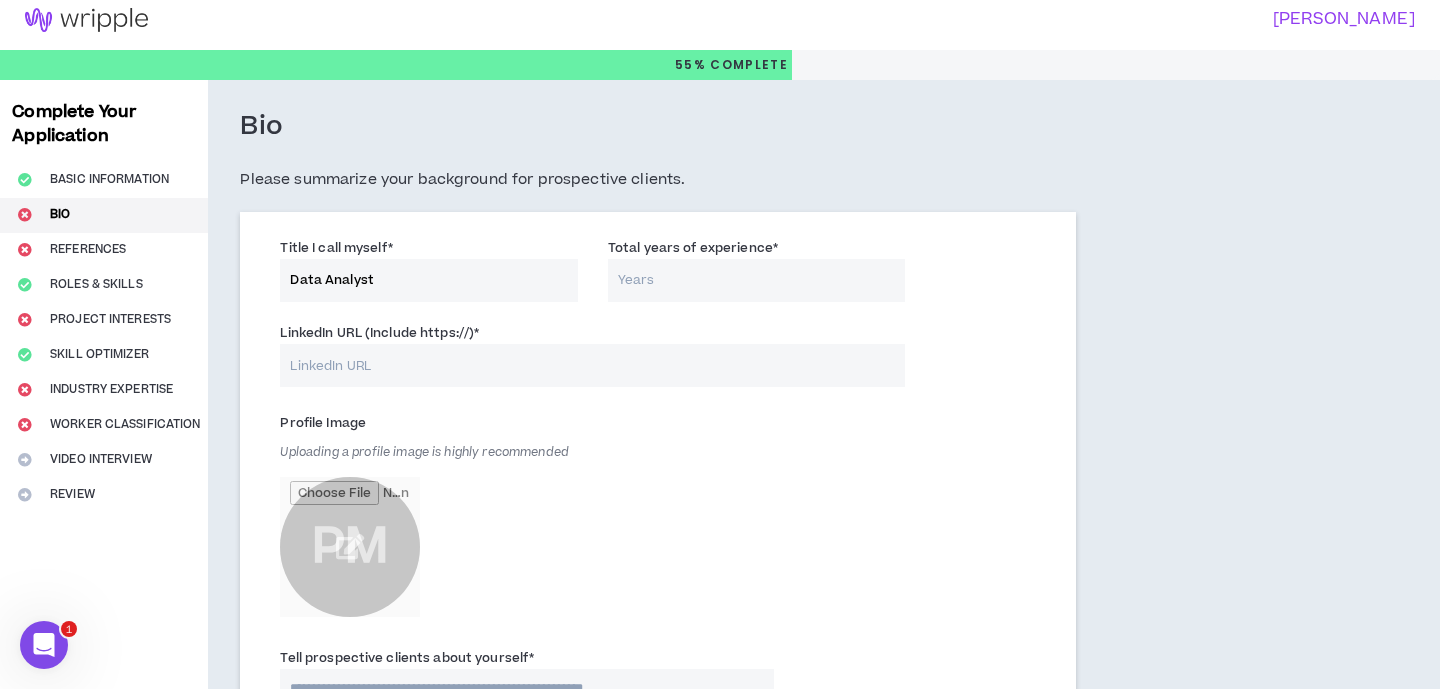type on "Data Analyst" 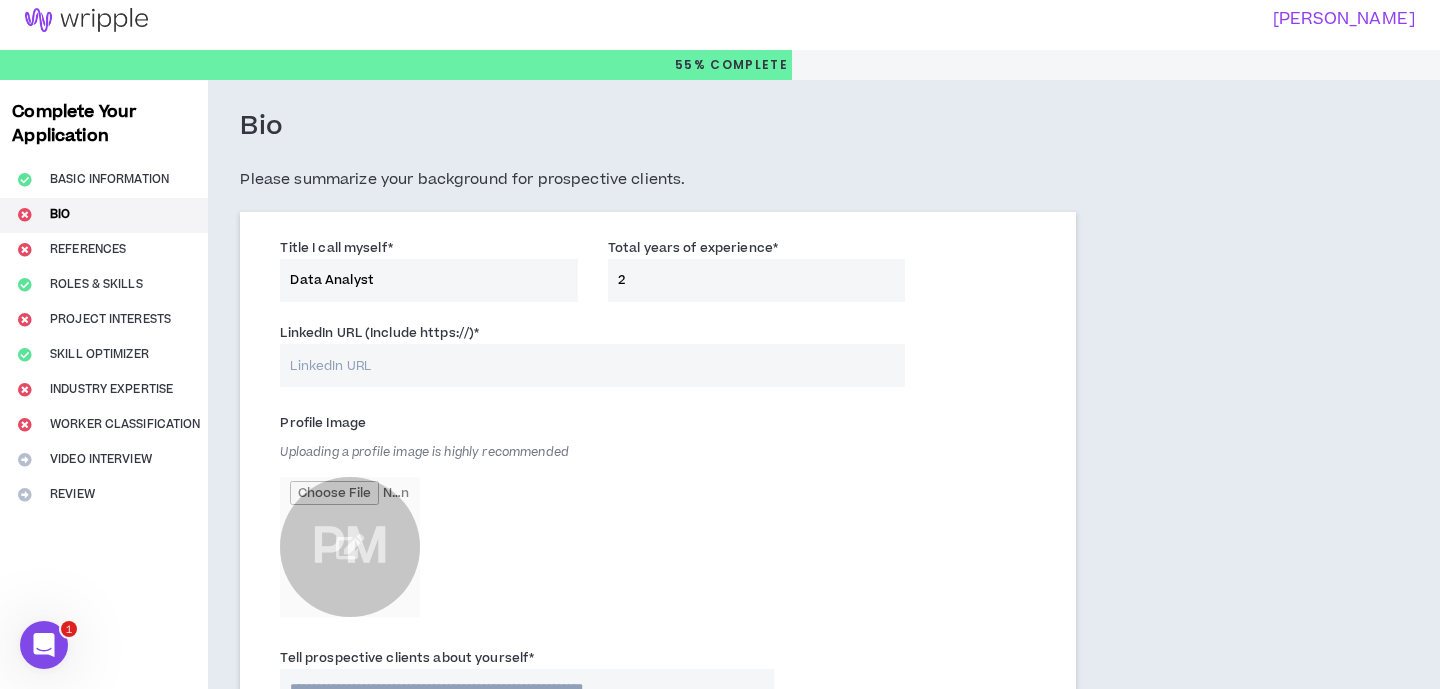 type on "2" 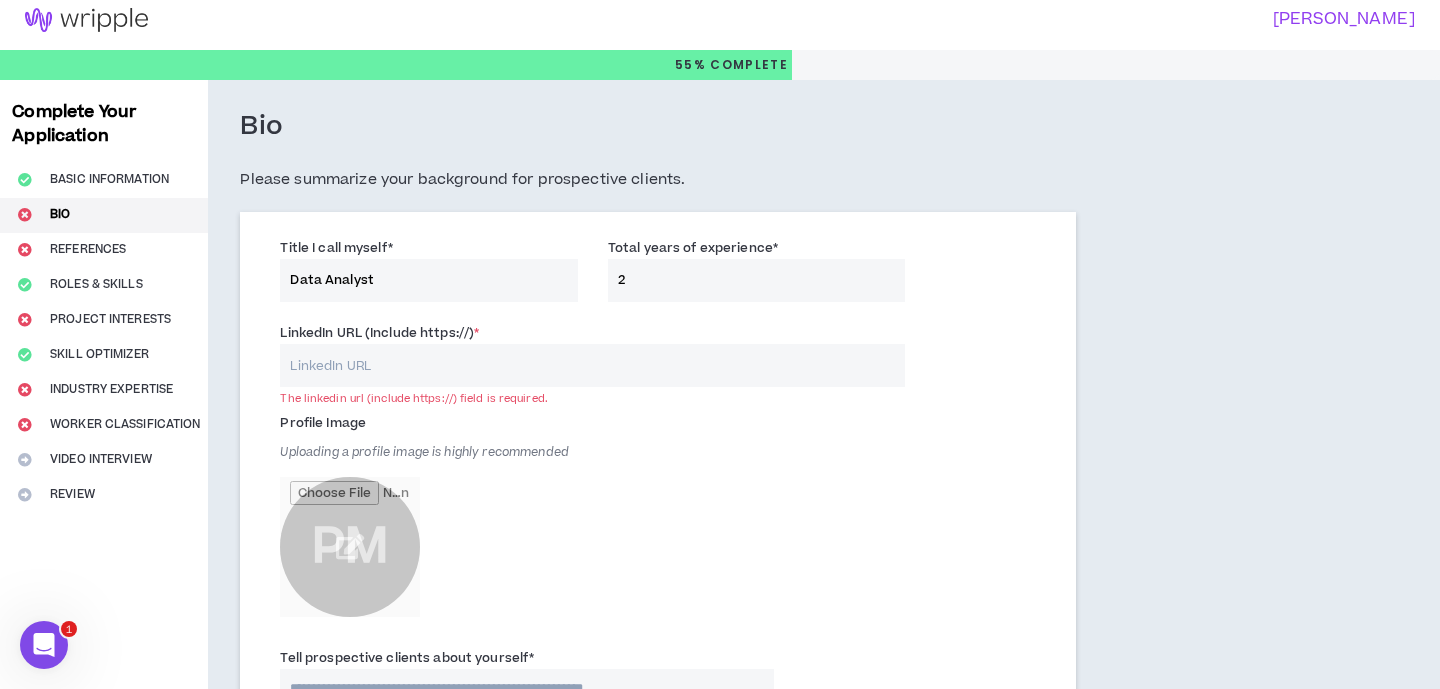 paste on "[URL][DOMAIN_NAME]" 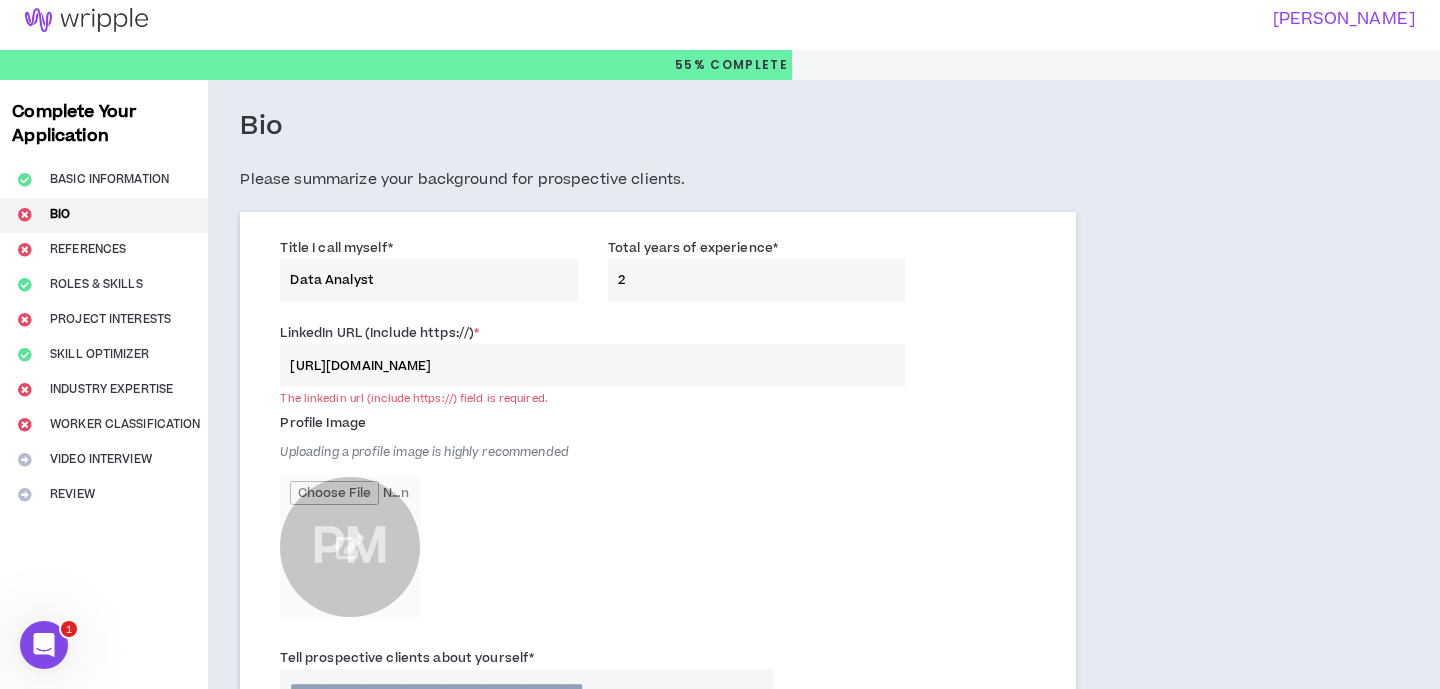 scroll, scrollTop: 236, scrollLeft: 0, axis: vertical 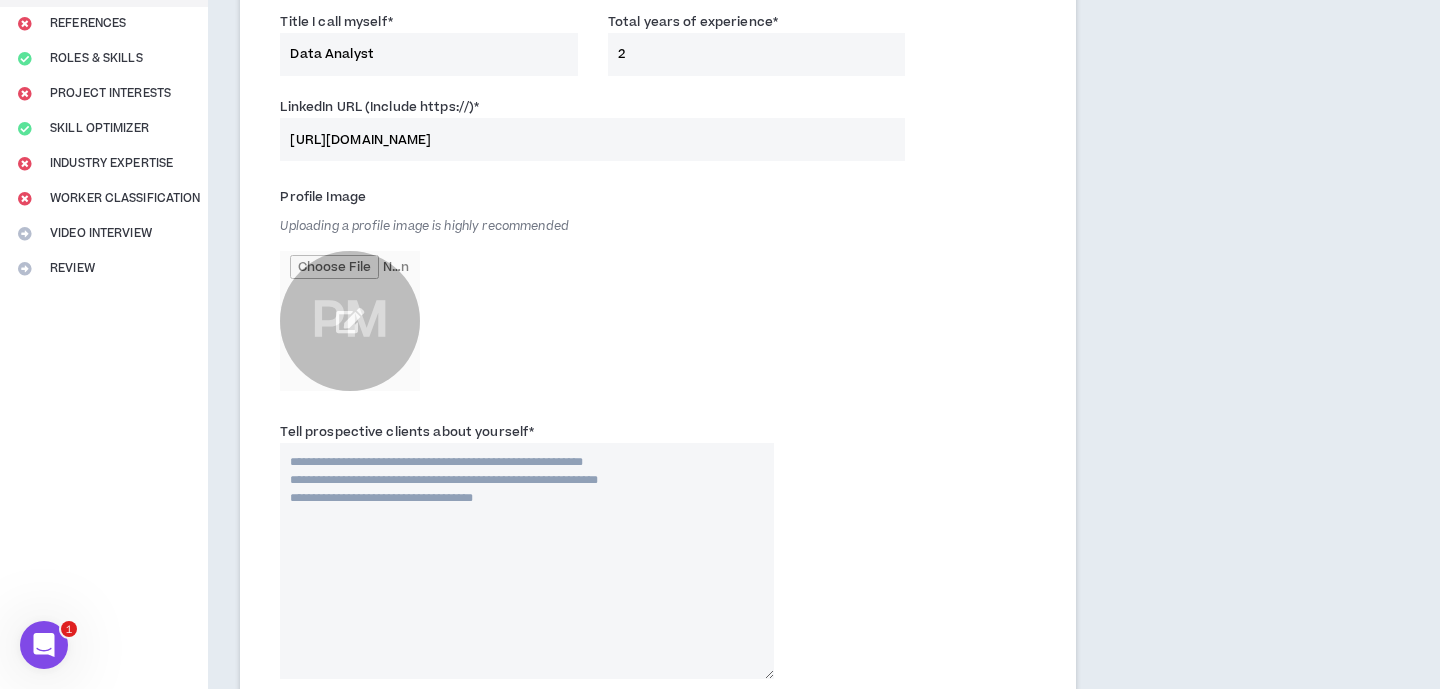 type on "[URL][DOMAIN_NAME]" 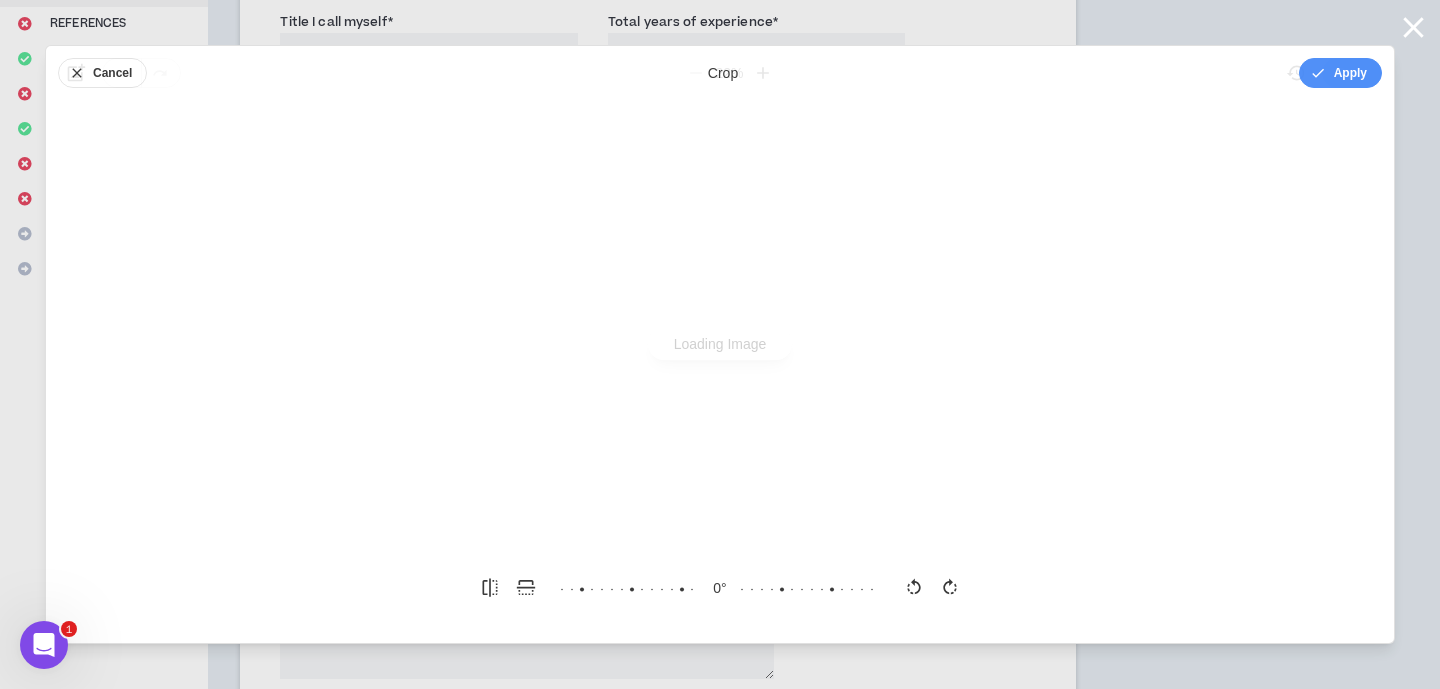 scroll, scrollTop: 0, scrollLeft: 0, axis: both 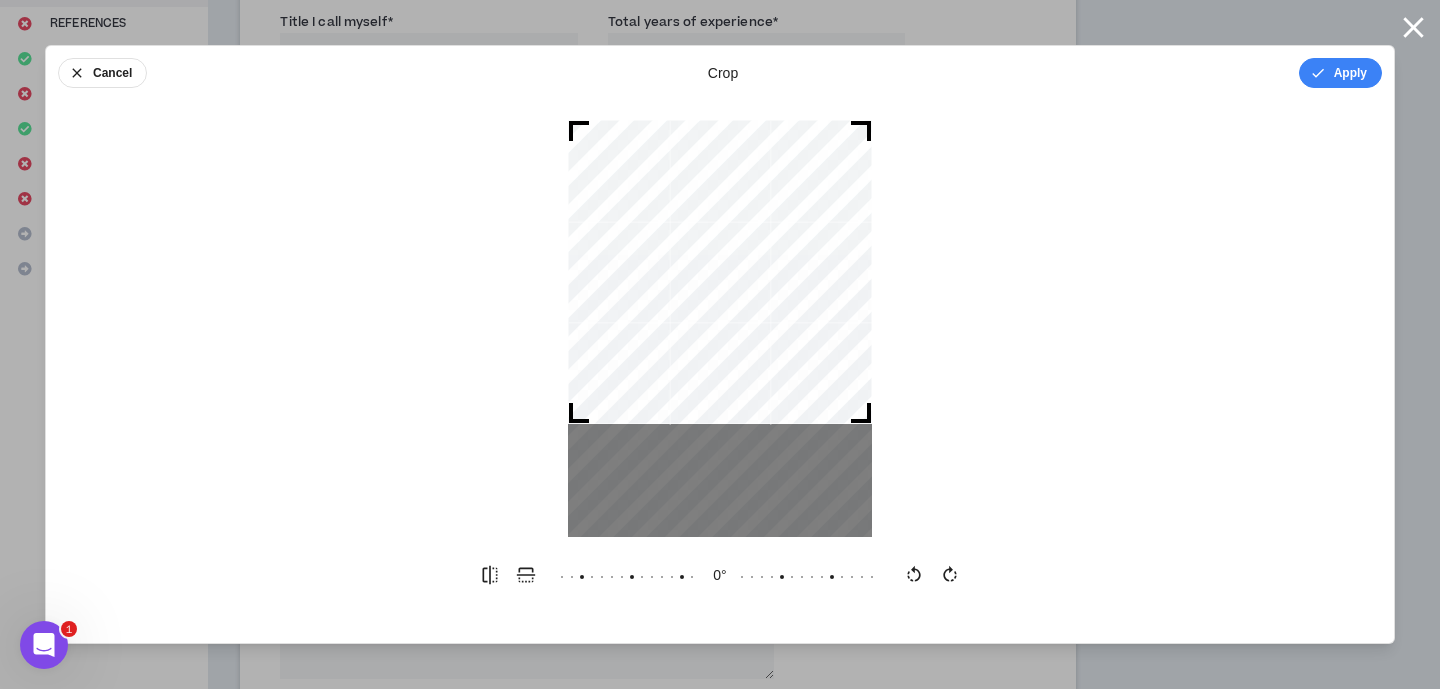 drag, startPoint x: 742, startPoint y: 268, endPoint x: 705, endPoint y: 161, distance: 113.216606 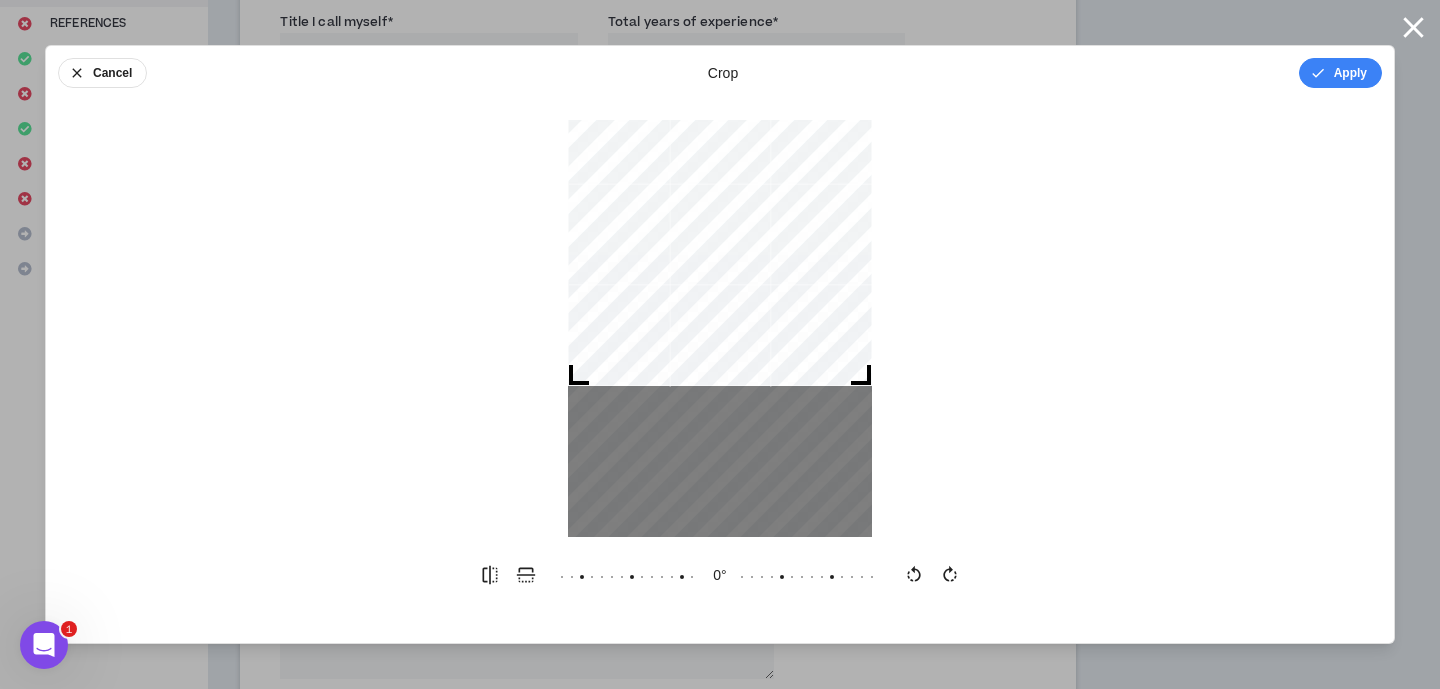 scroll, scrollTop: 0, scrollLeft: 0, axis: both 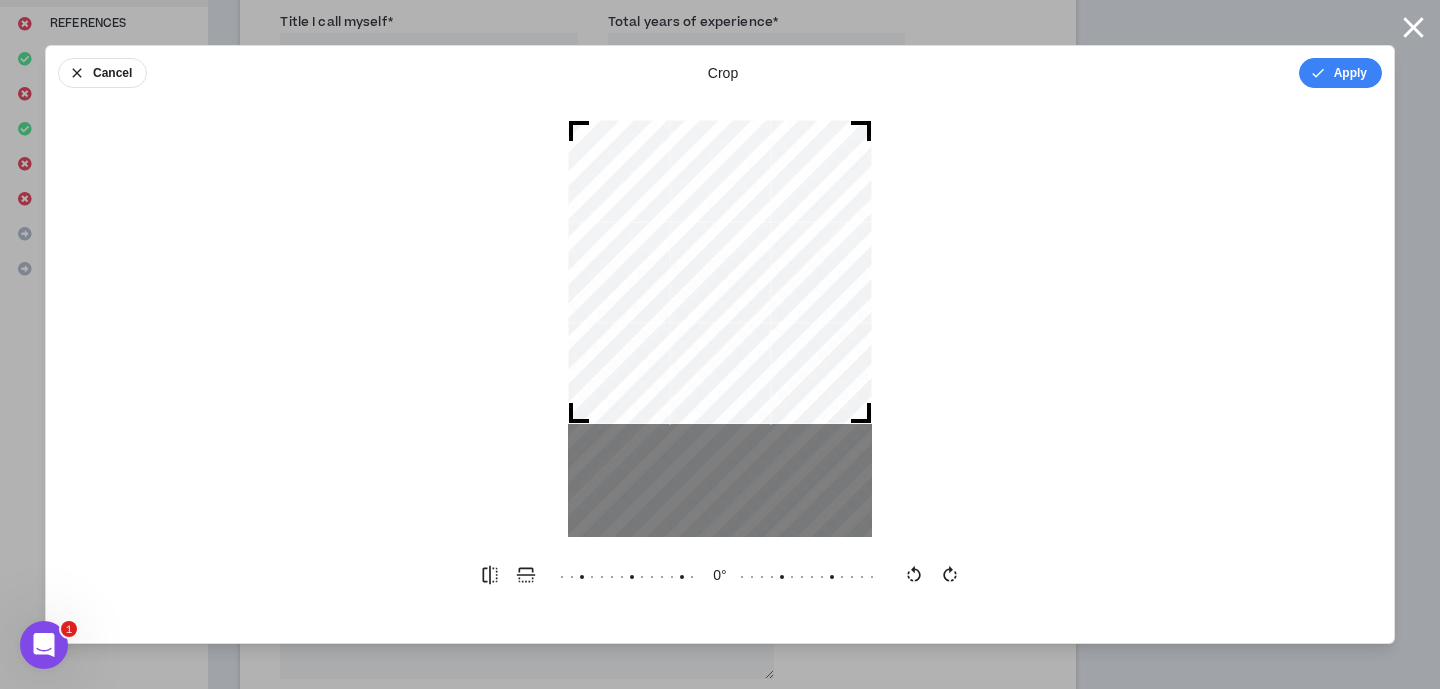drag, startPoint x: 876, startPoint y: 417, endPoint x: 816, endPoint y: 429, distance: 61.188232 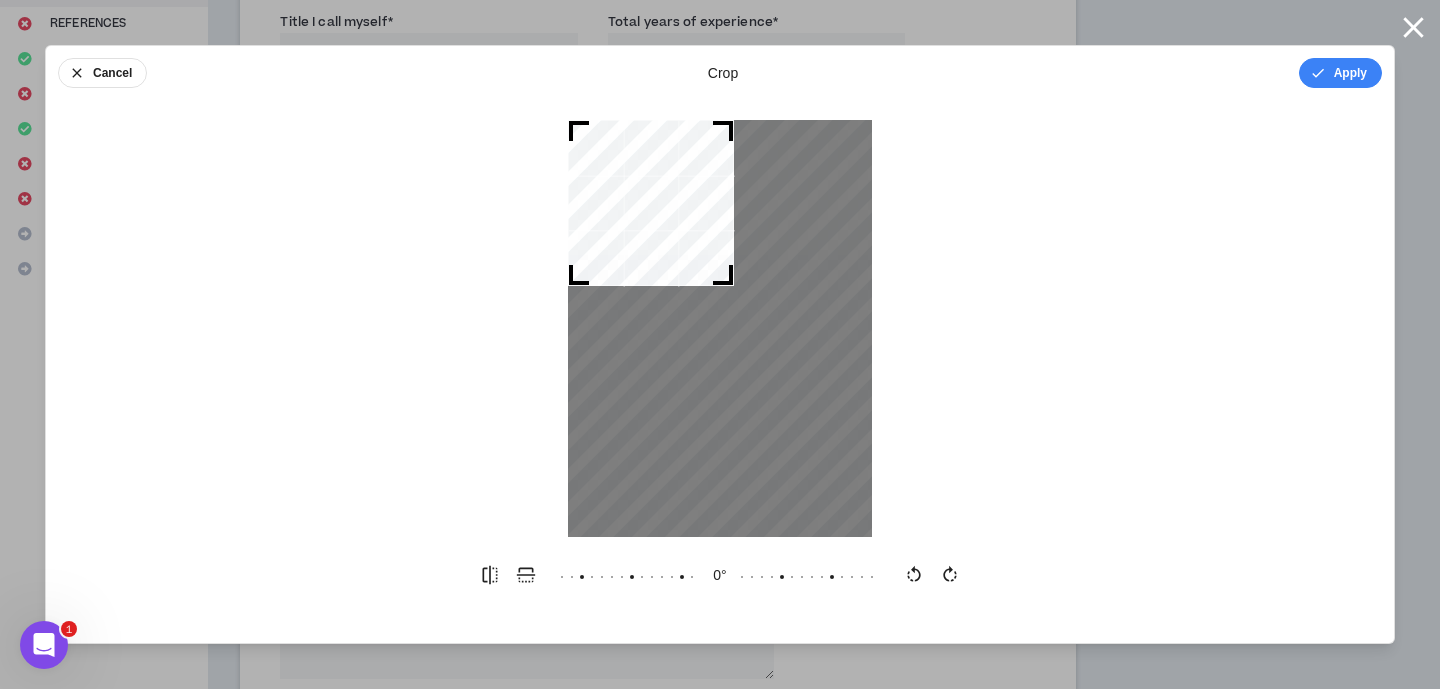 drag, startPoint x: 863, startPoint y: 422, endPoint x: 747, endPoint y: 257, distance: 201.69531 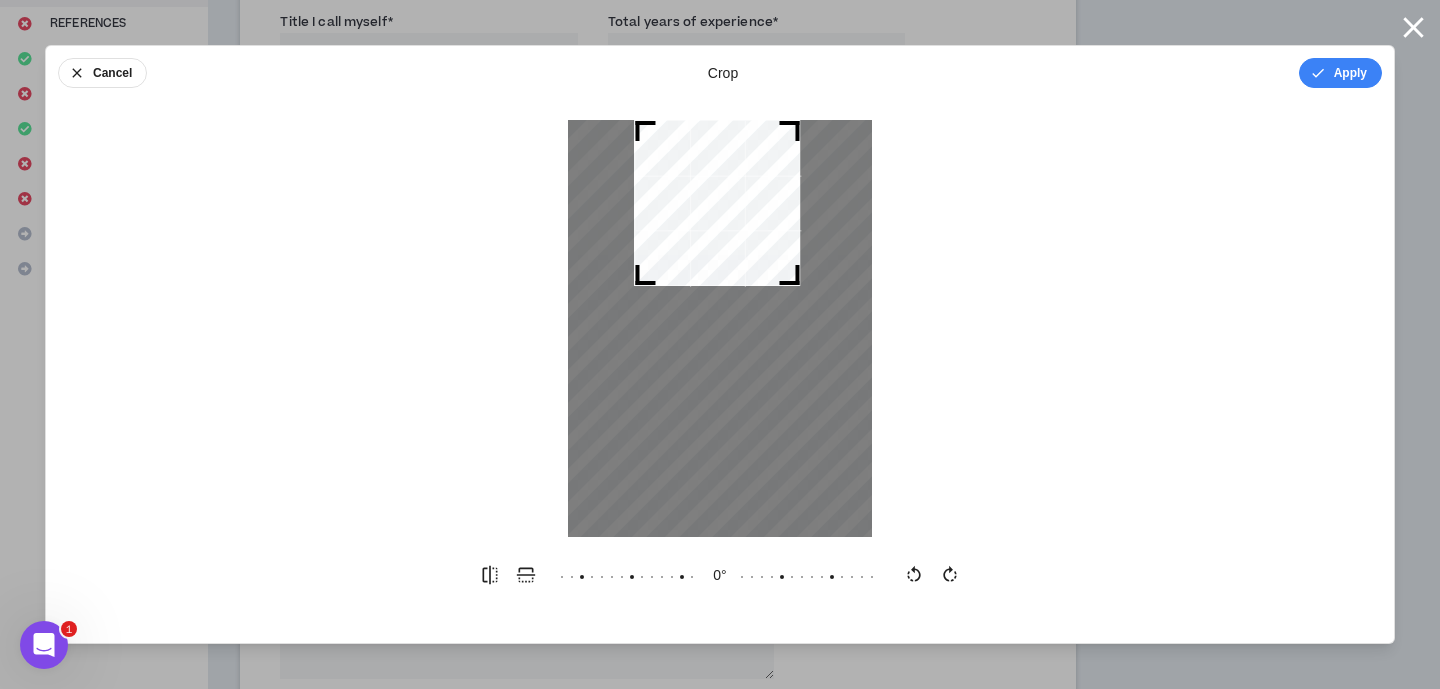 drag, startPoint x: 642, startPoint y: 210, endPoint x: 708, endPoint y: 207, distance: 66.068146 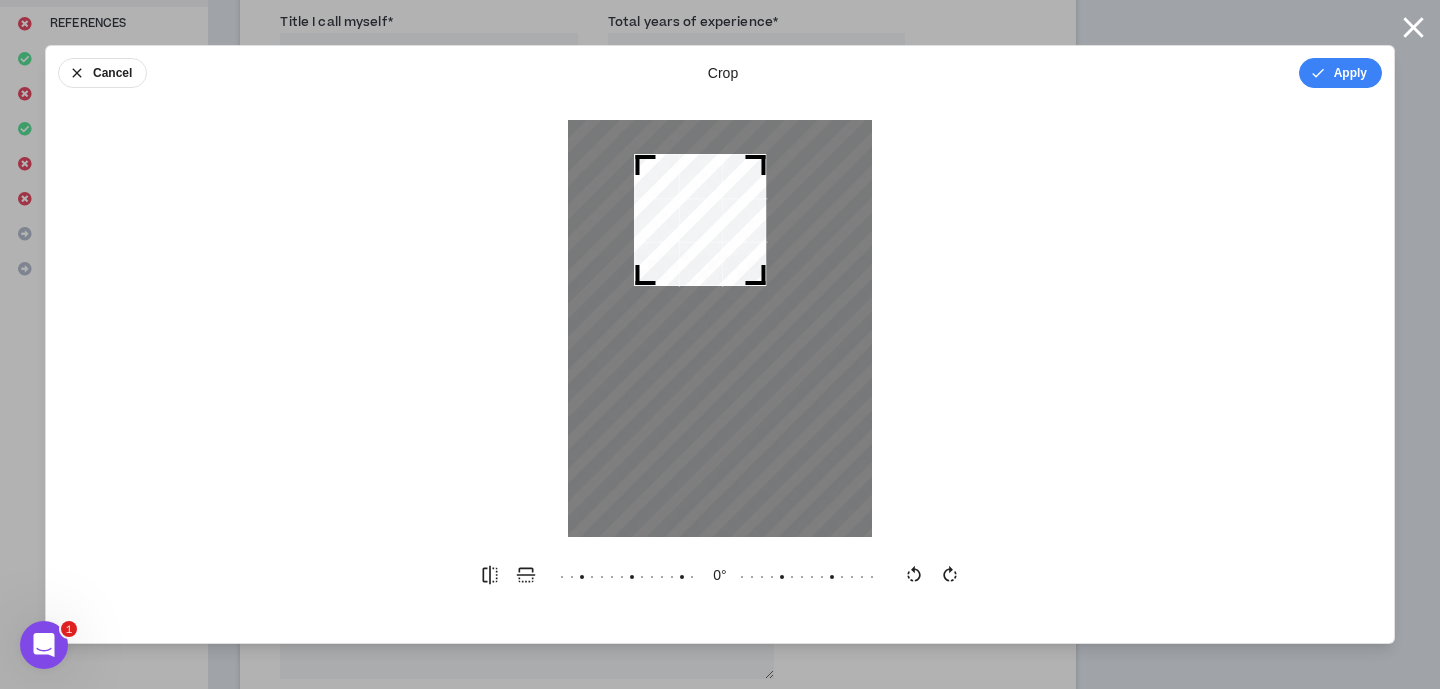 drag, startPoint x: 795, startPoint y: 124, endPoint x: 772, endPoint y: 135, distance: 25.495098 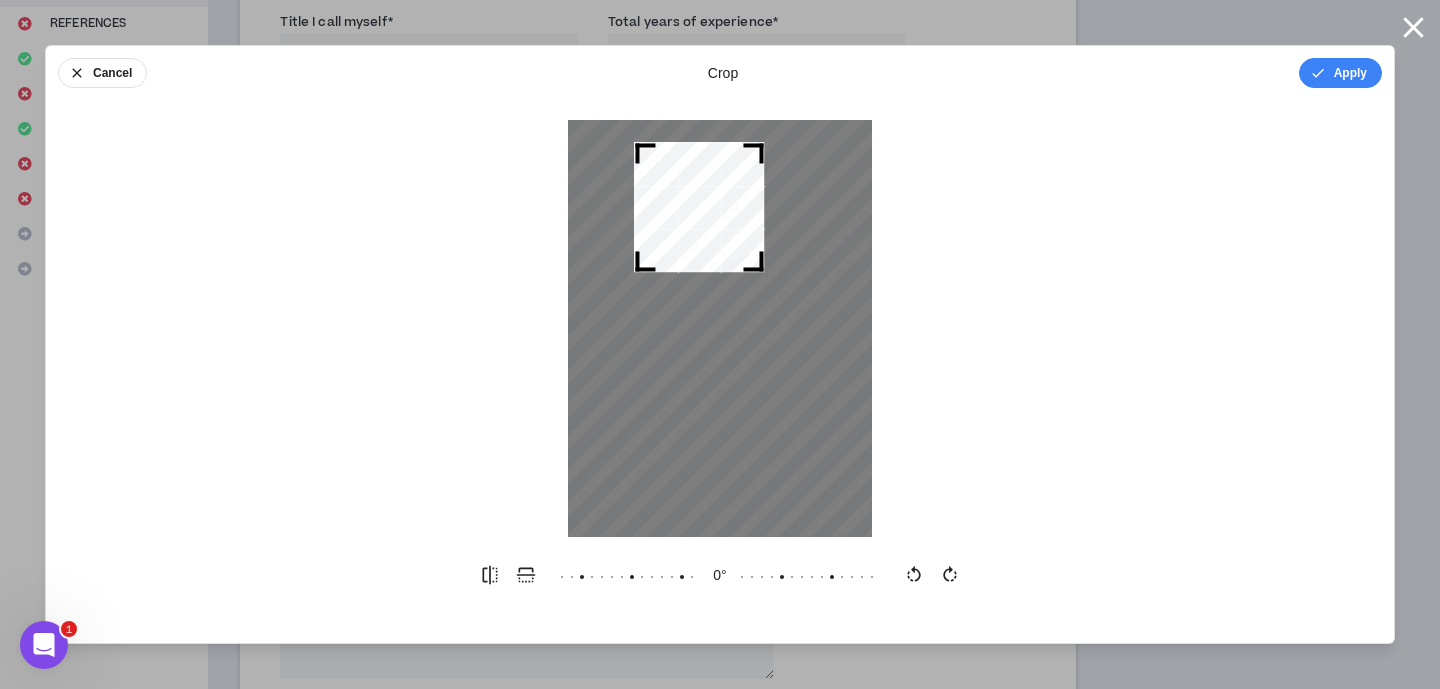 drag, startPoint x: 710, startPoint y: 193, endPoint x: 710, endPoint y: 178, distance: 15 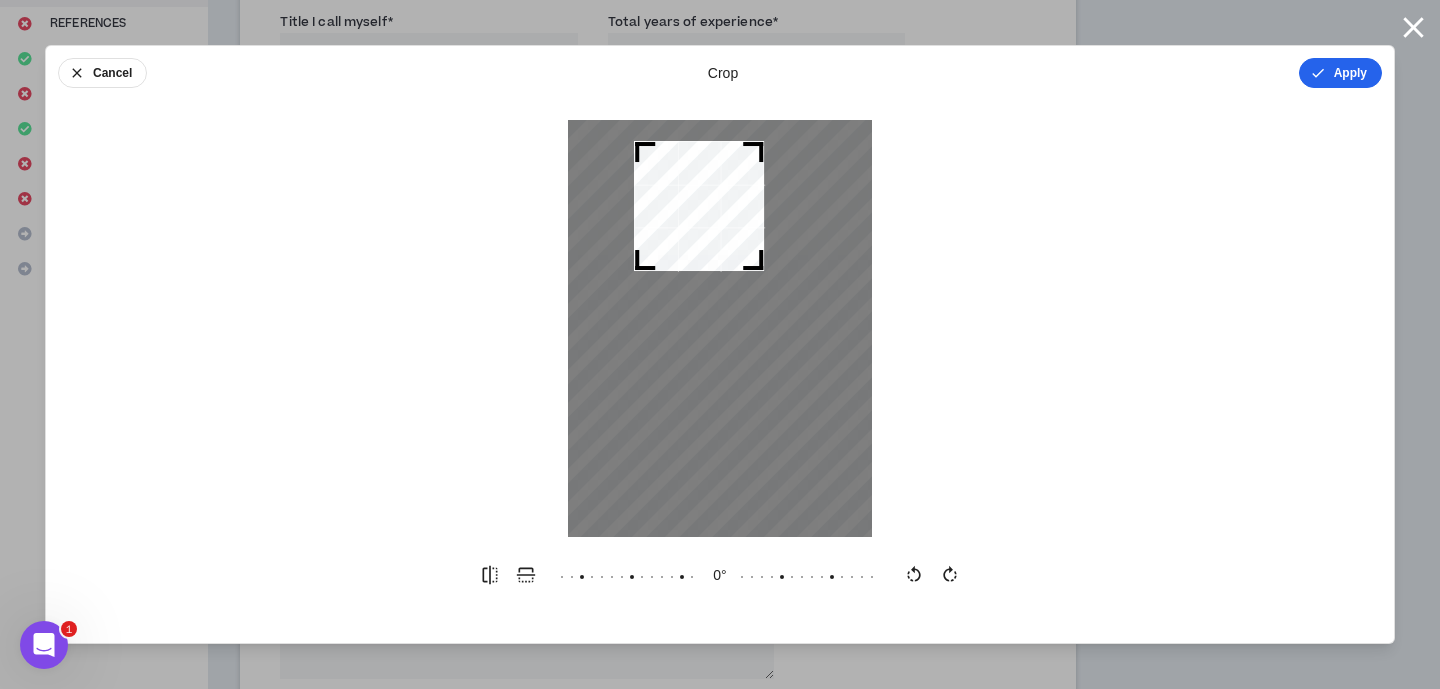 click on "Apply" at bounding box center [1340, 73] 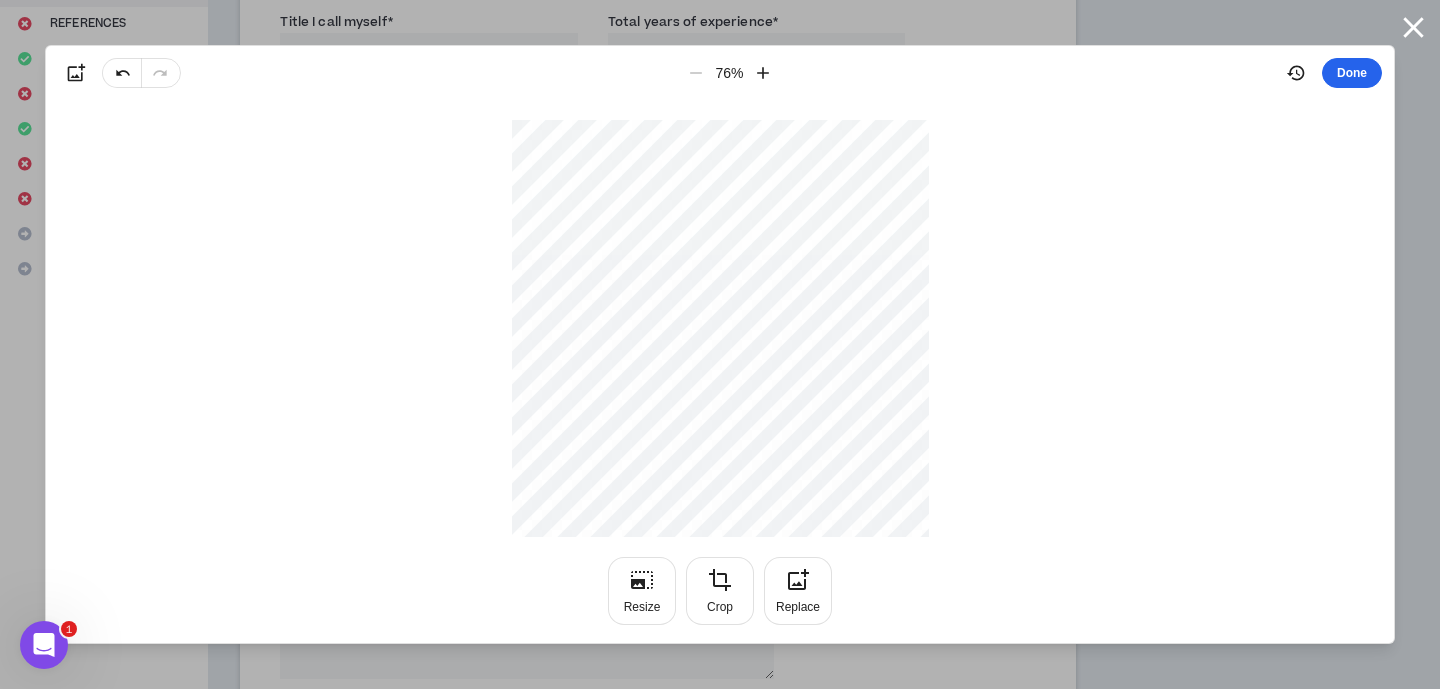 click on "Done" at bounding box center (1352, 73) 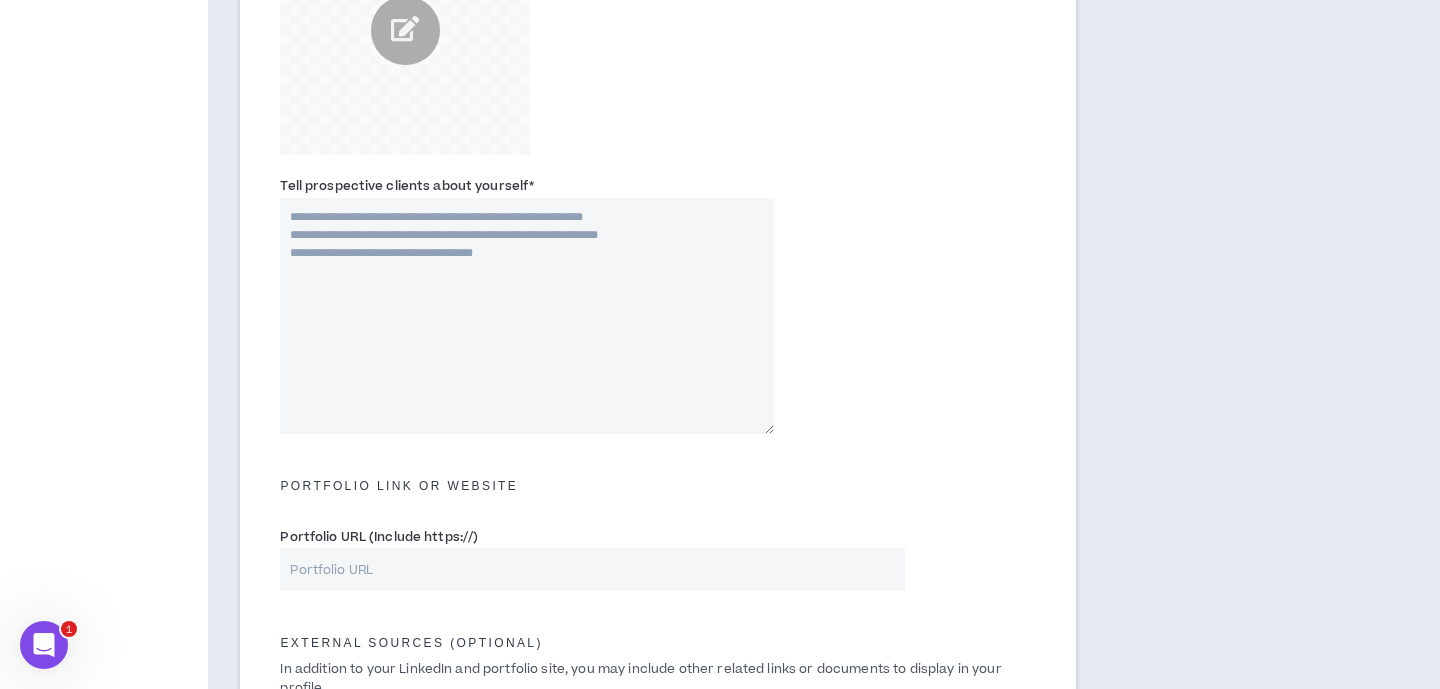 scroll, scrollTop: 551, scrollLeft: 0, axis: vertical 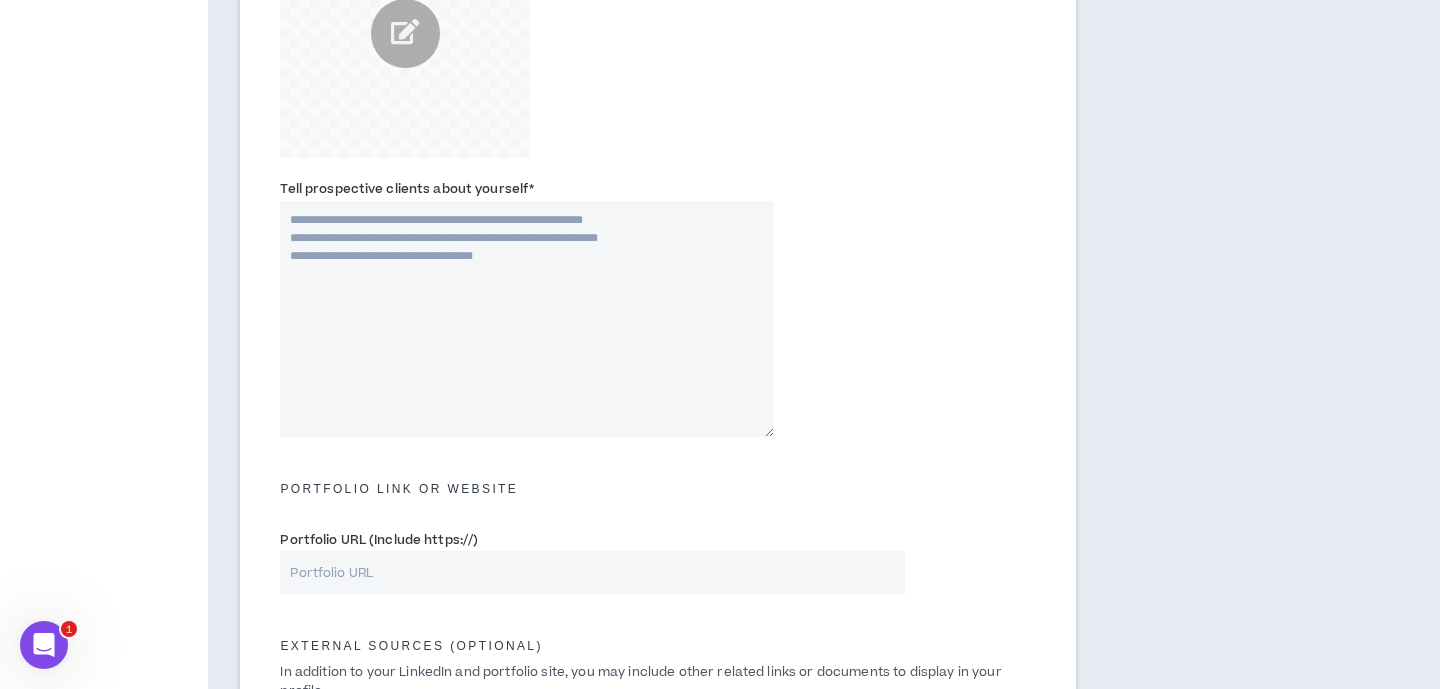 drag, startPoint x: 555, startPoint y: 189, endPoint x: 280, endPoint y: 190, distance: 275.00183 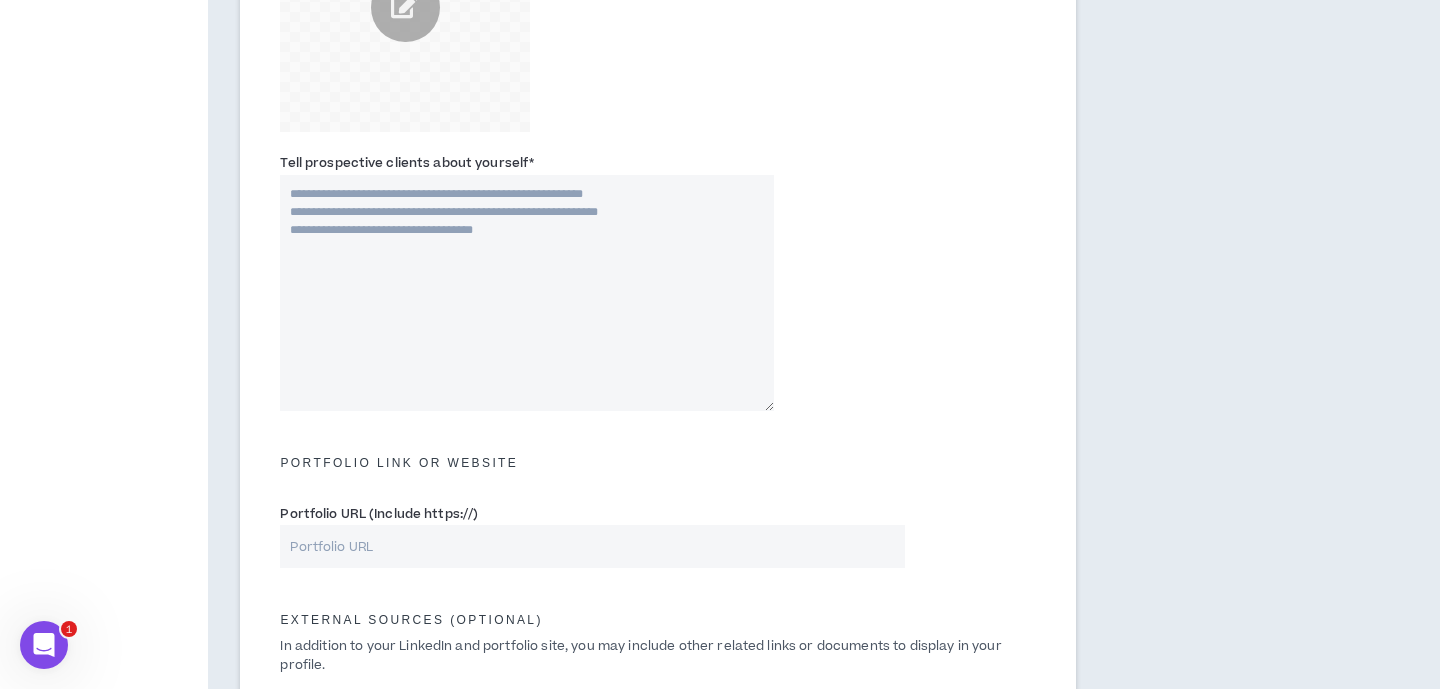 scroll, scrollTop: 579, scrollLeft: 0, axis: vertical 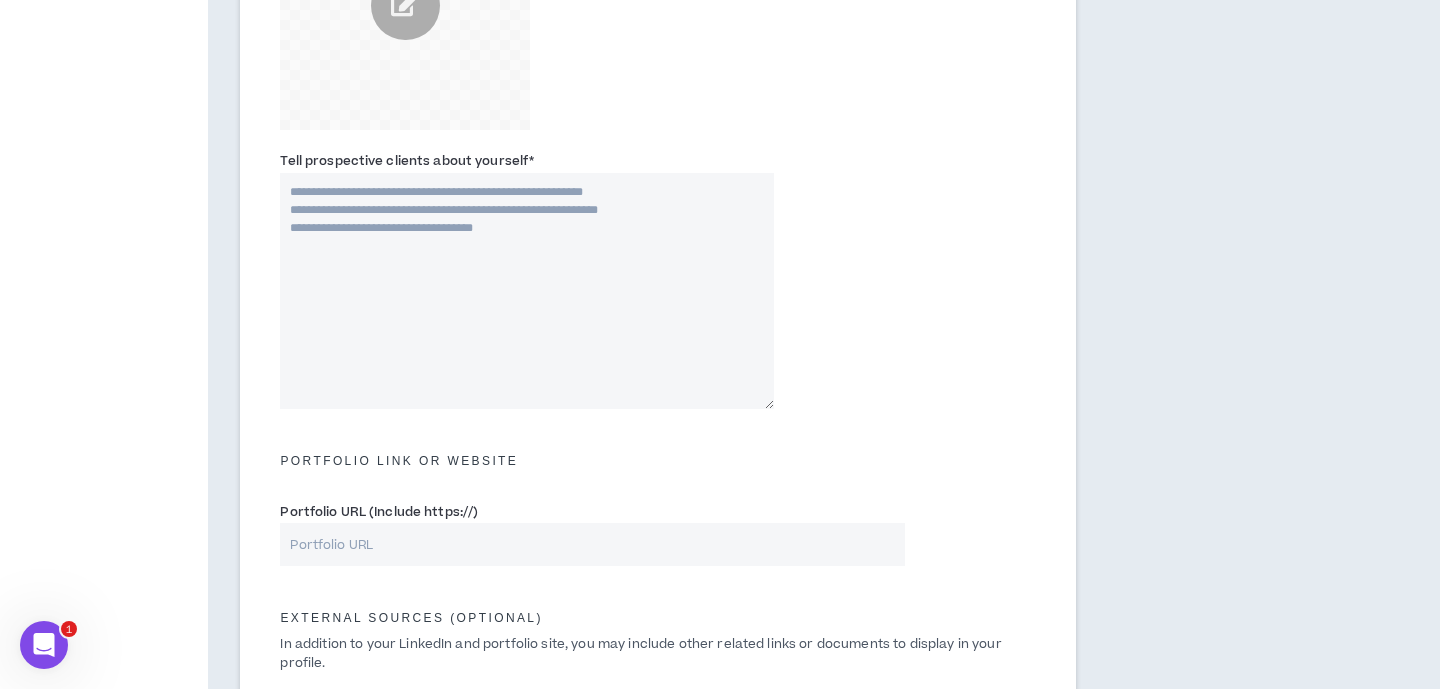 click on "Tell prospective clients about yourself  *" at bounding box center [527, 291] 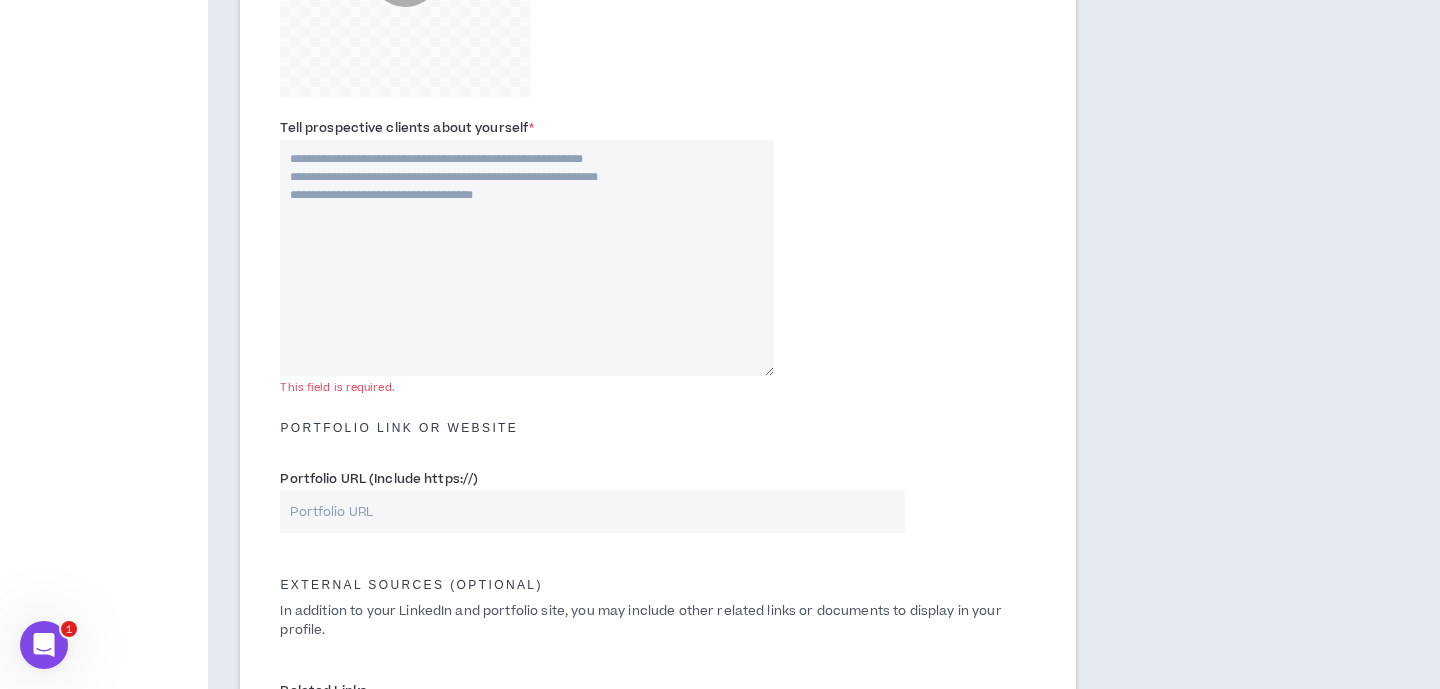 scroll, scrollTop: 410, scrollLeft: 0, axis: vertical 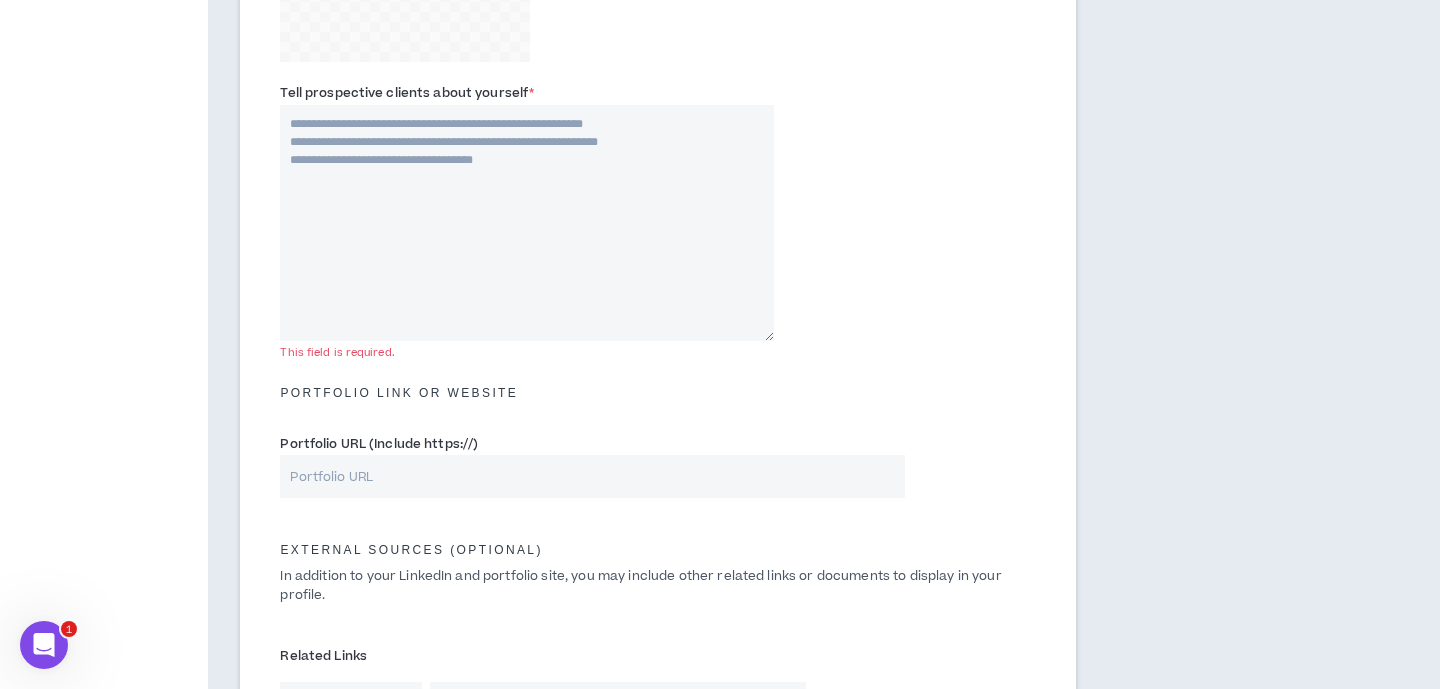 click on "Tell prospective clients about yourself  *" at bounding box center (527, 223) 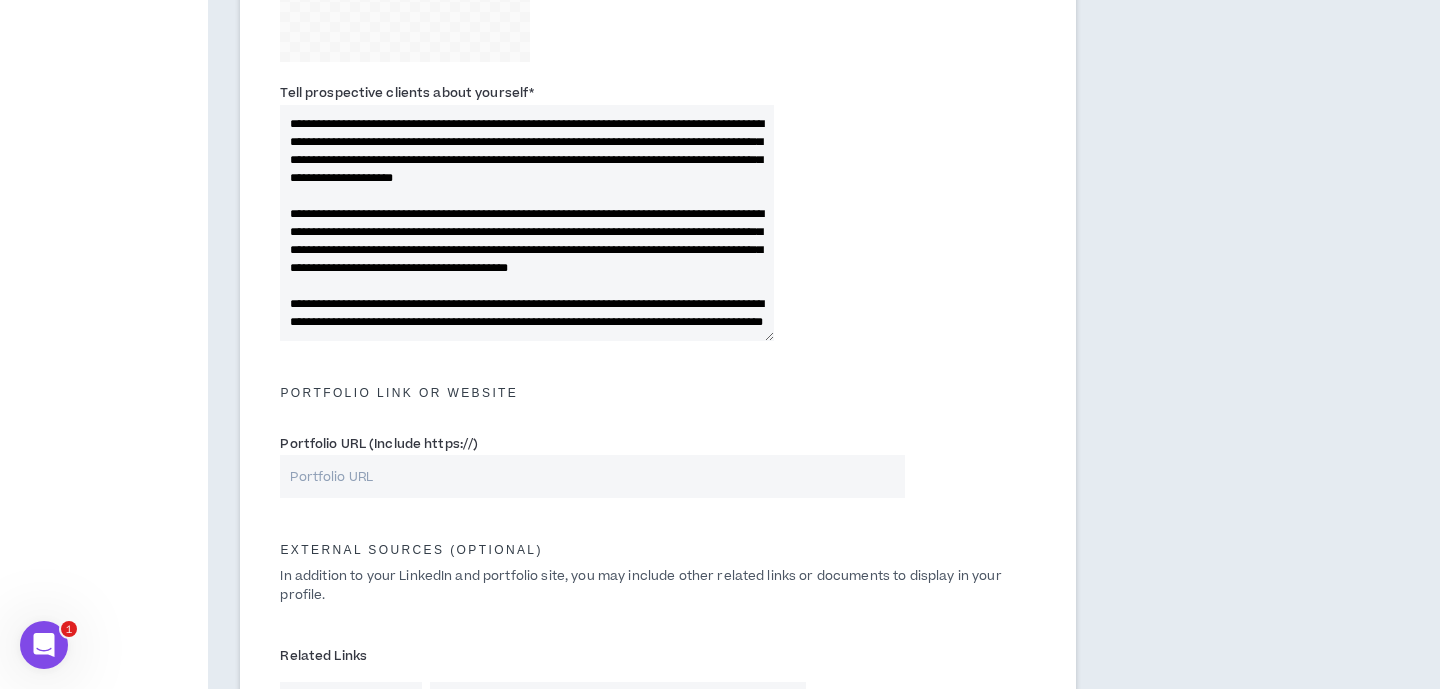 scroll, scrollTop: 54, scrollLeft: 0, axis: vertical 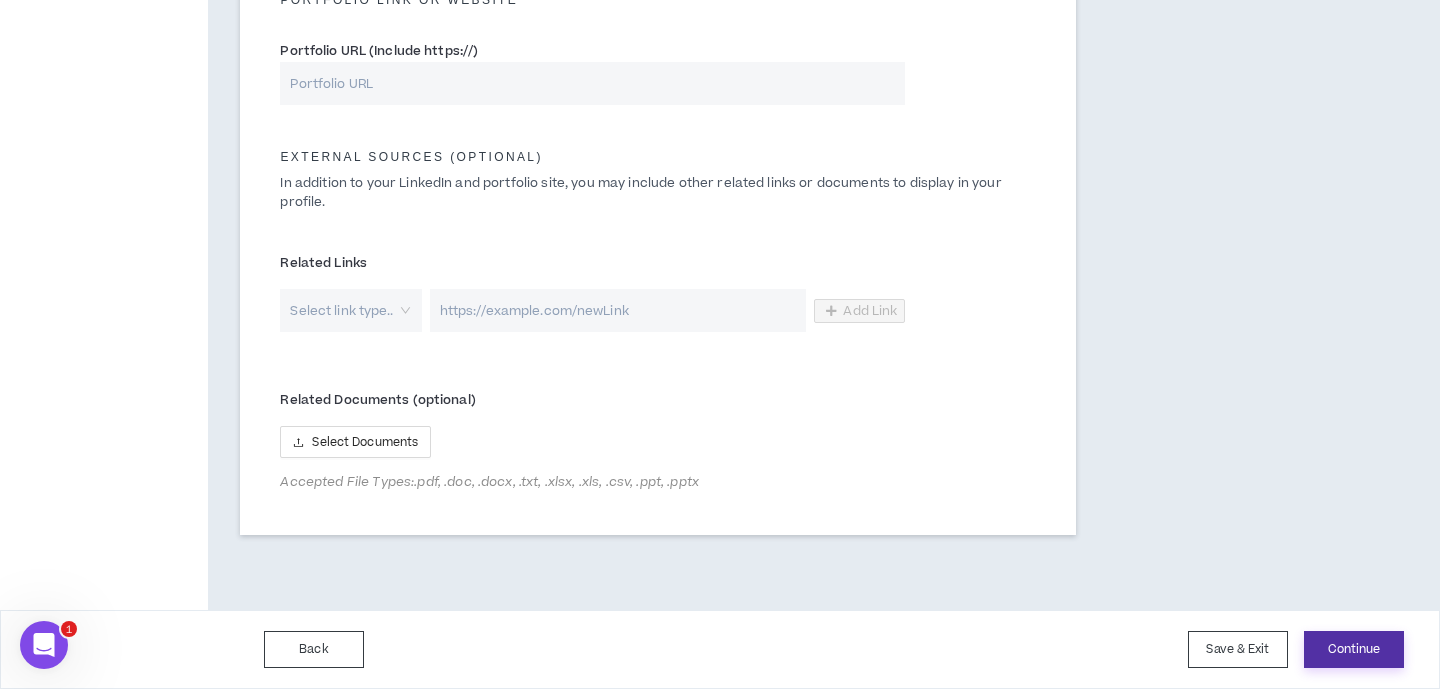 type on "**********" 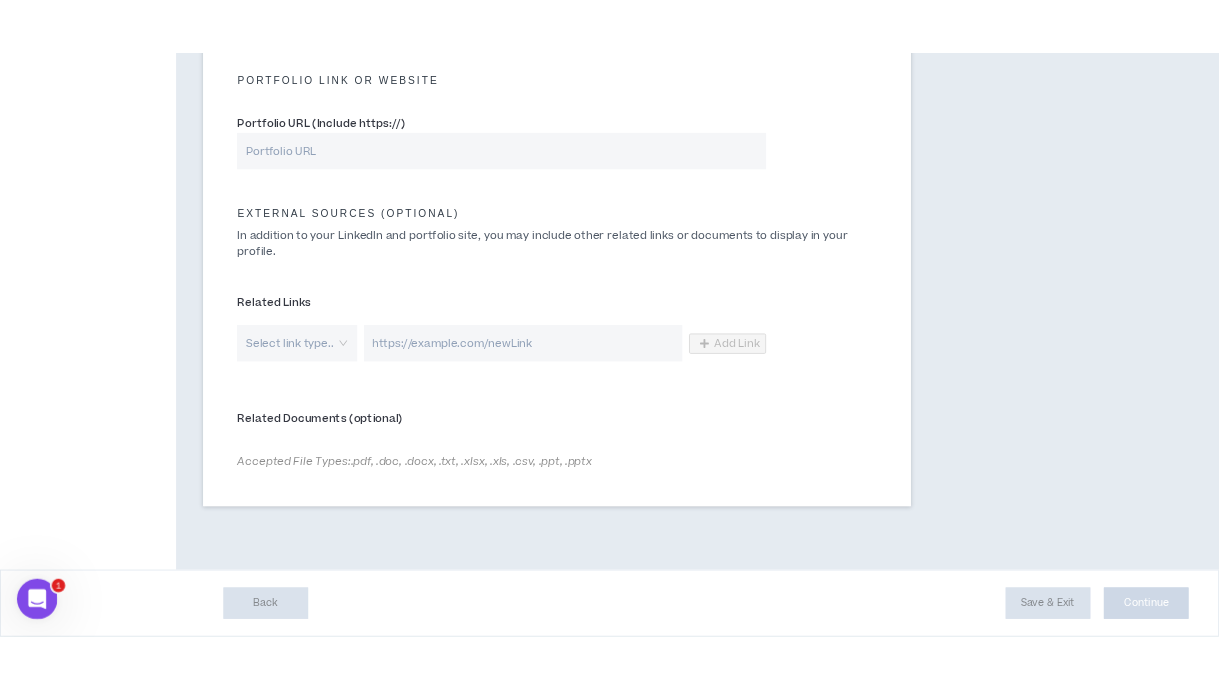 scroll, scrollTop: 0, scrollLeft: 0, axis: both 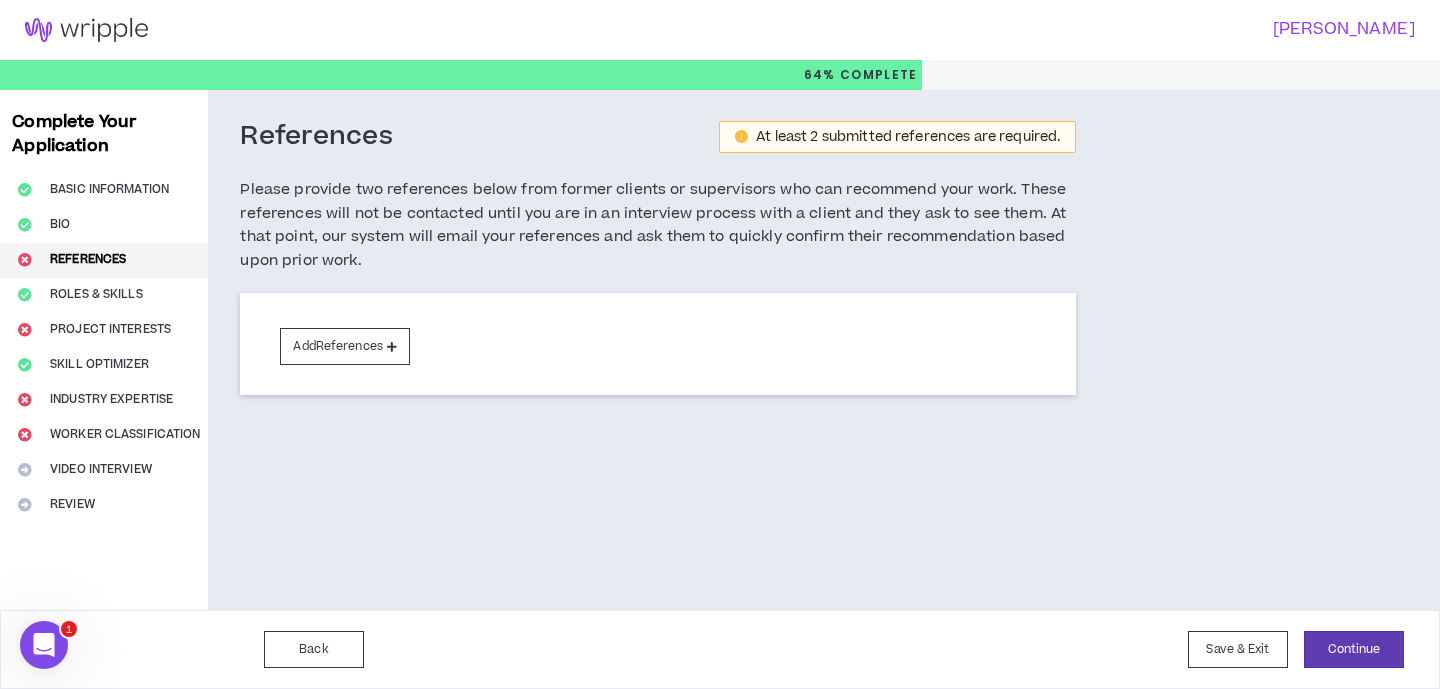 click on "Complete Your Application Basic Information Bio References Roles & Skills Project Interests Skill Optimizer Industry Expertise Worker Classification Video Interview Review" at bounding box center [104, 350] 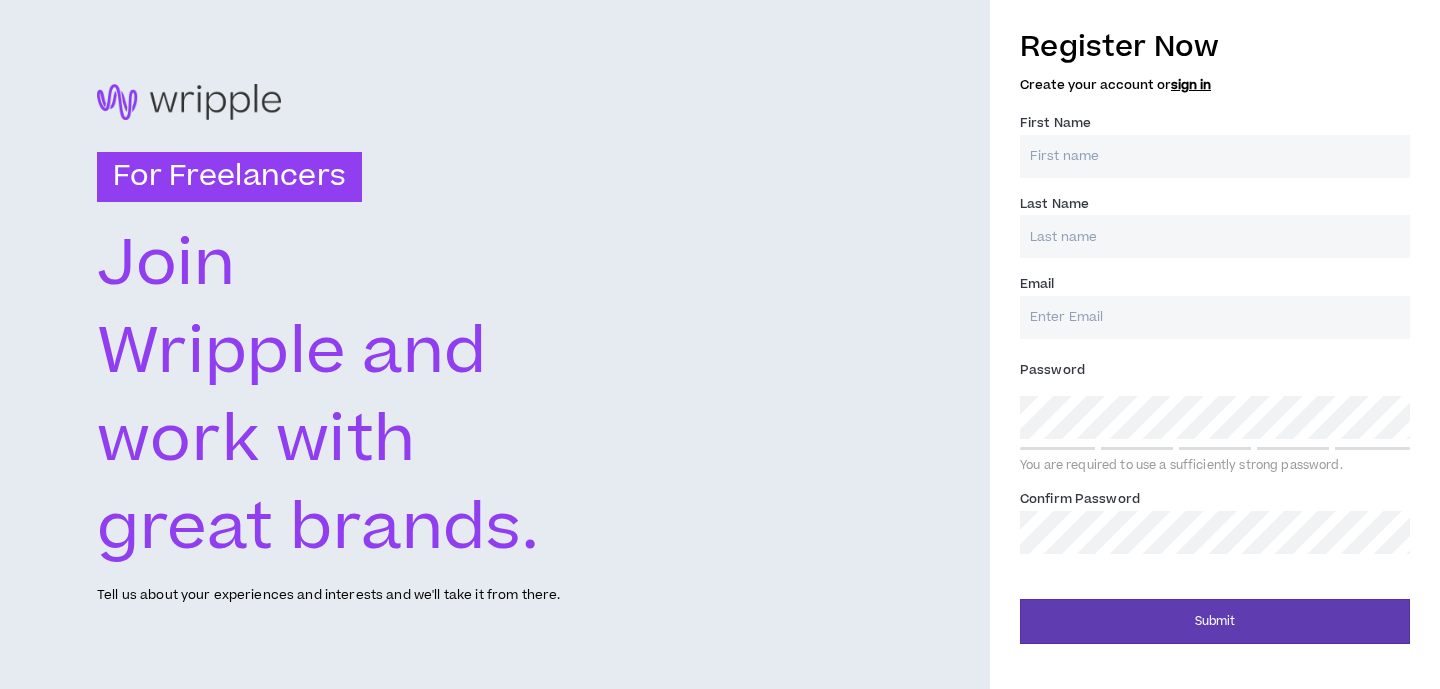 scroll, scrollTop: 0, scrollLeft: 0, axis: both 